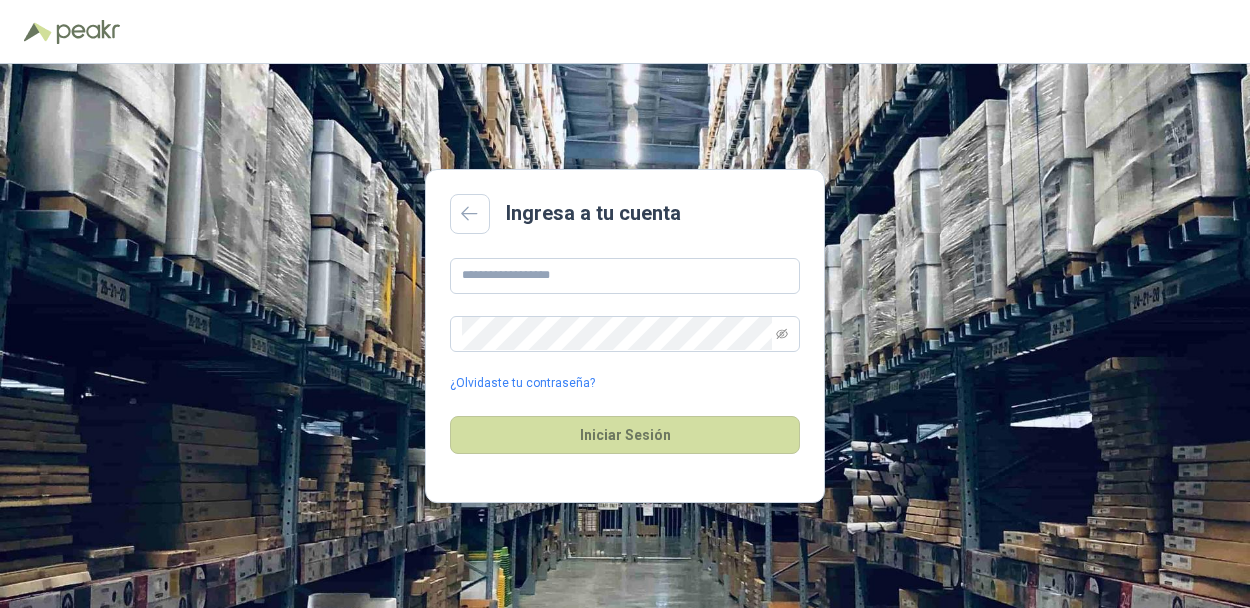 scroll, scrollTop: 0, scrollLeft: 0, axis: both 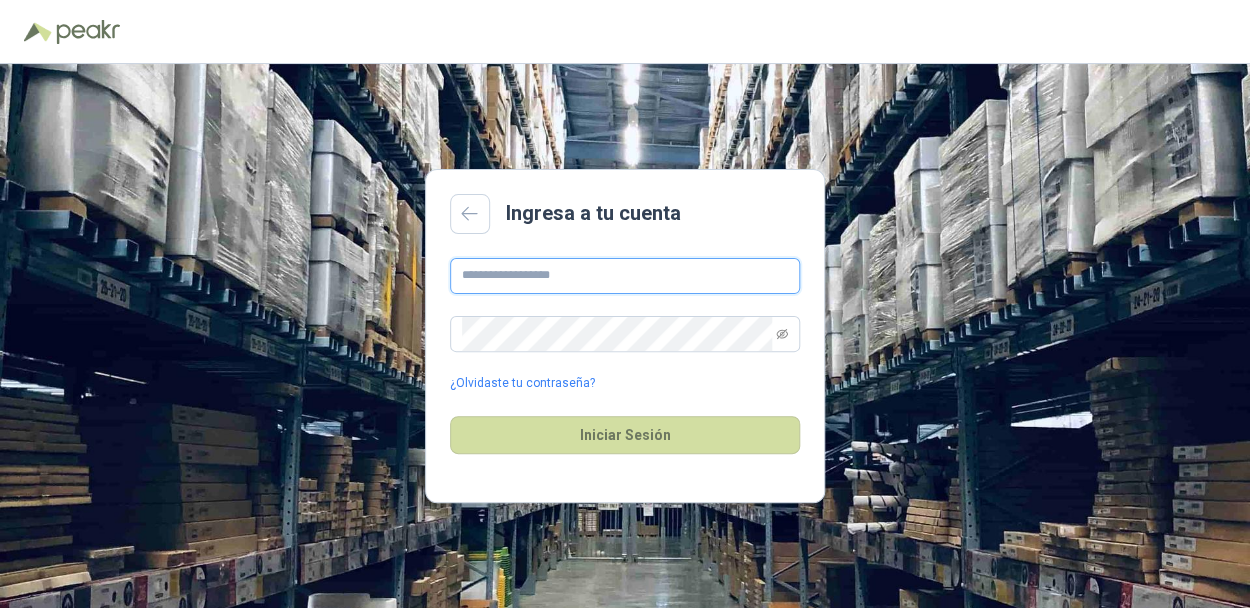 drag, startPoint x: 484, startPoint y: 272, endPoint x: 531, endPoint y: 296, distance: 52.773098 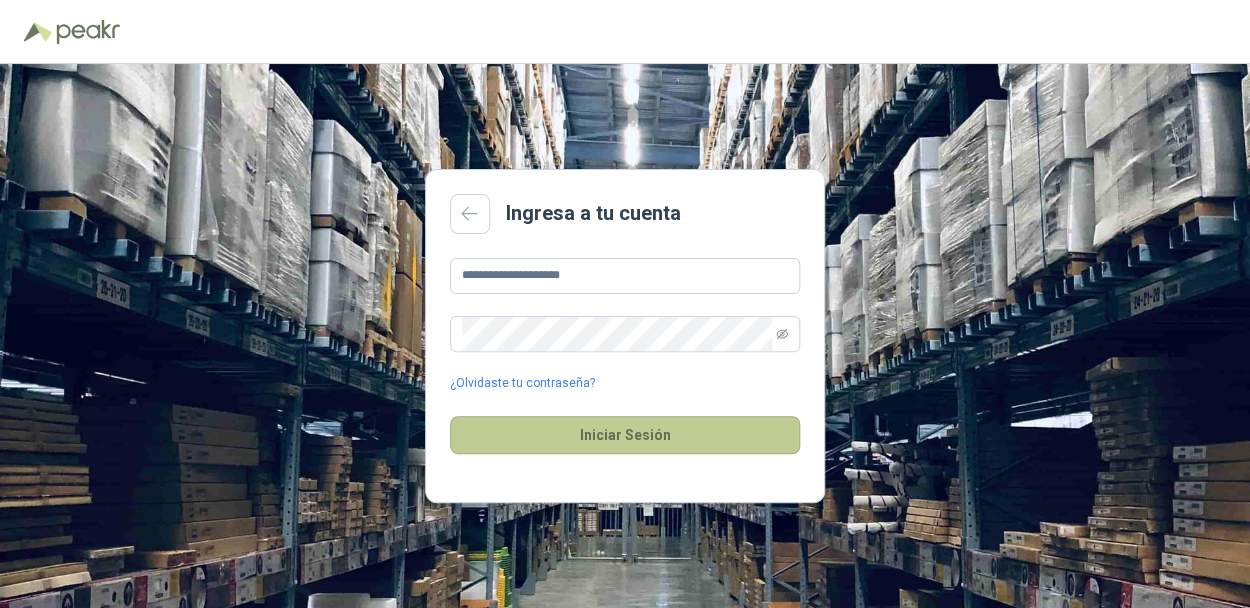 click on "Iniciar Sesión" at bounding box center (625, 435) 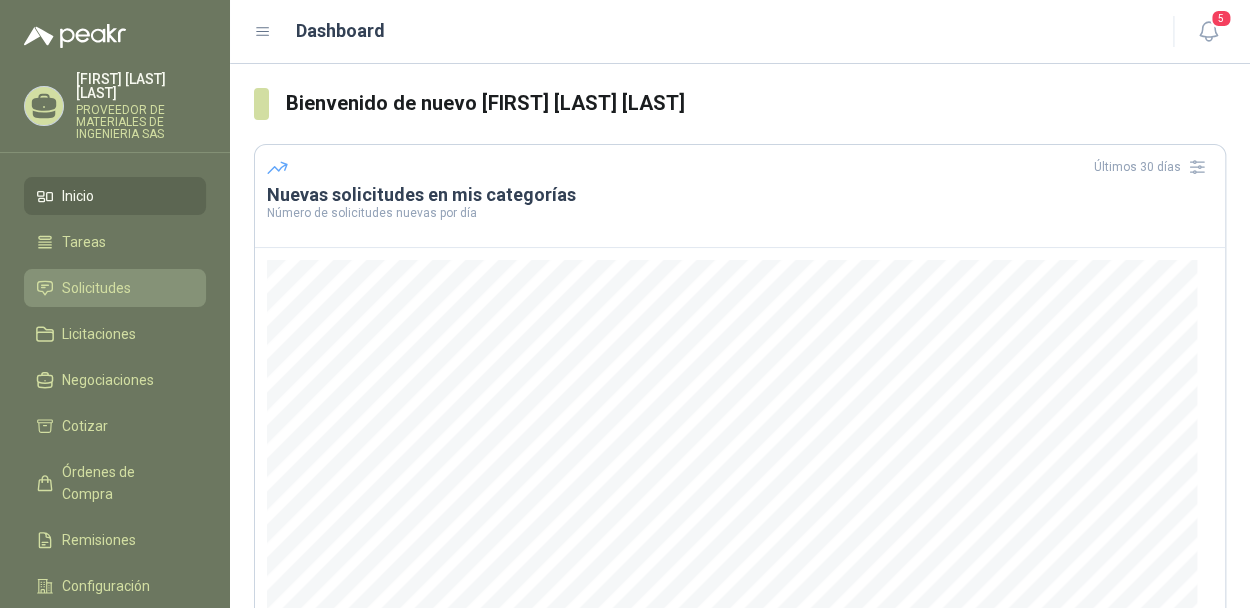 click on "Solicitudes" at bounding box center (115, 288) 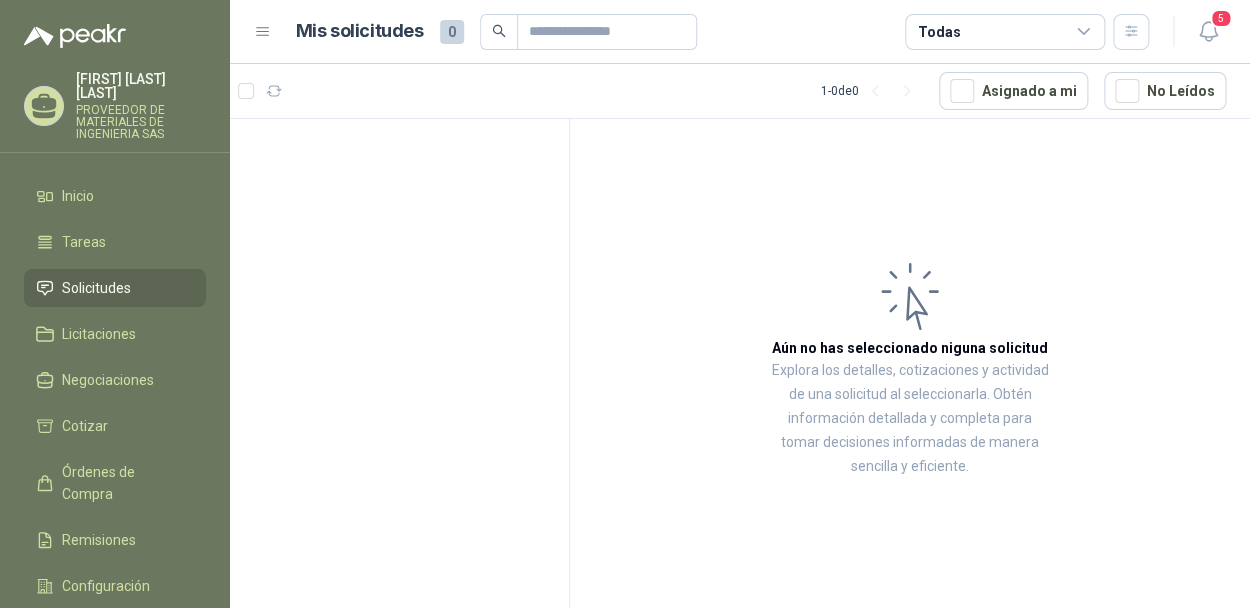 click on "Solicitudes" at bounding box center (115, 288) 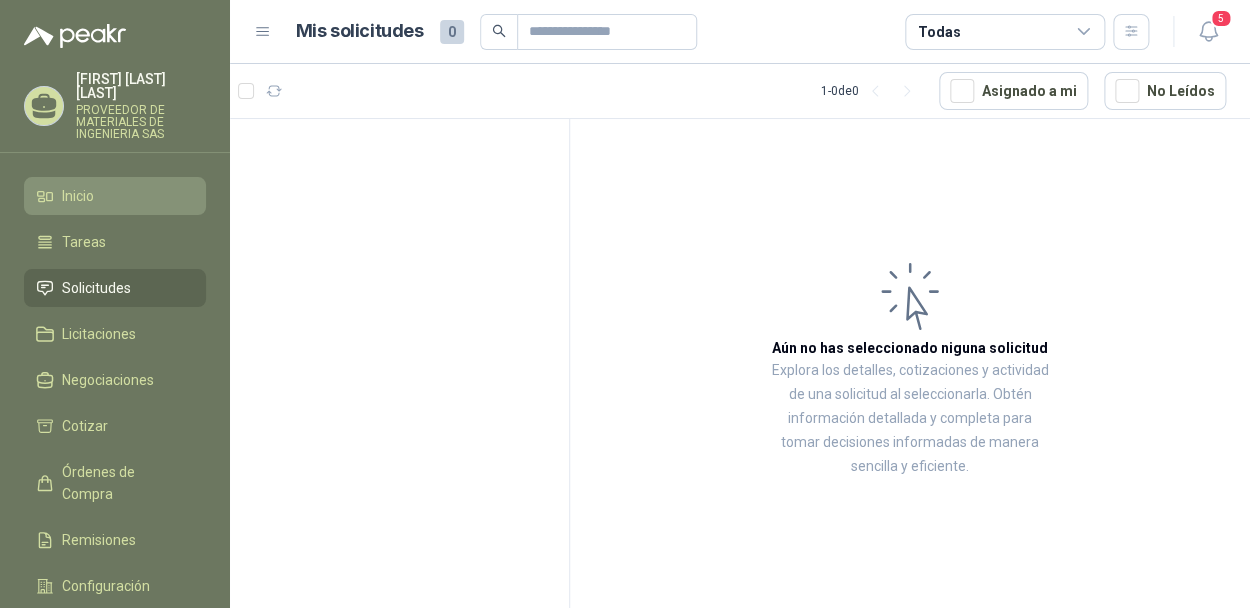 click on "Inicio" at bounding box center (115, 196) 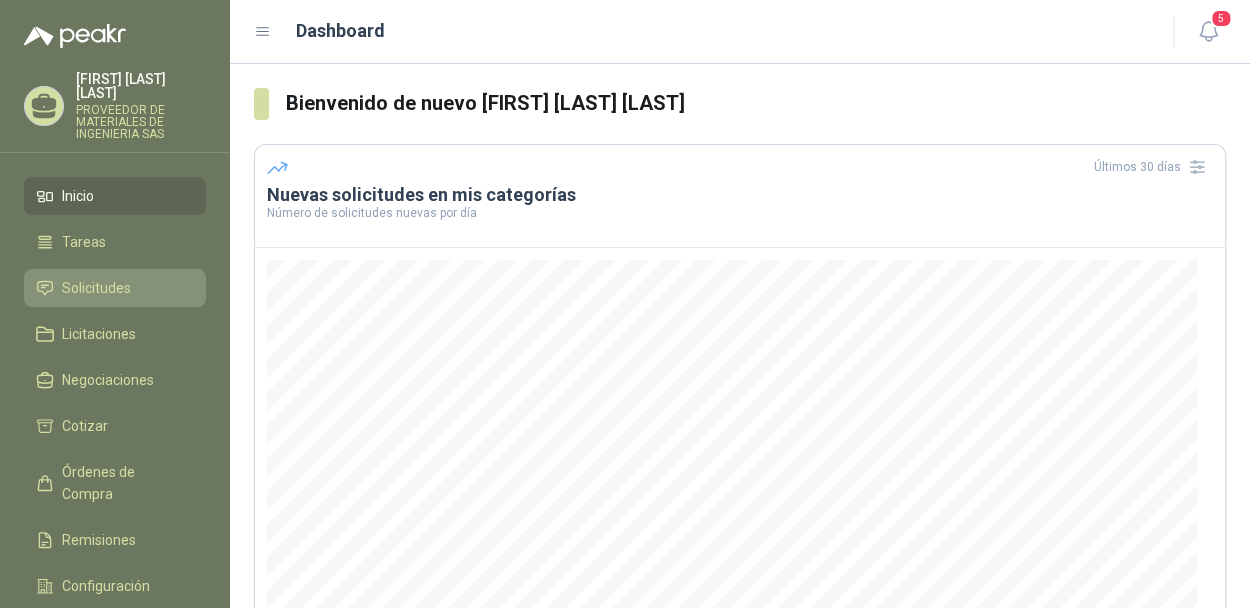 click on "Solicitudes" at bounding box center (96, 288) 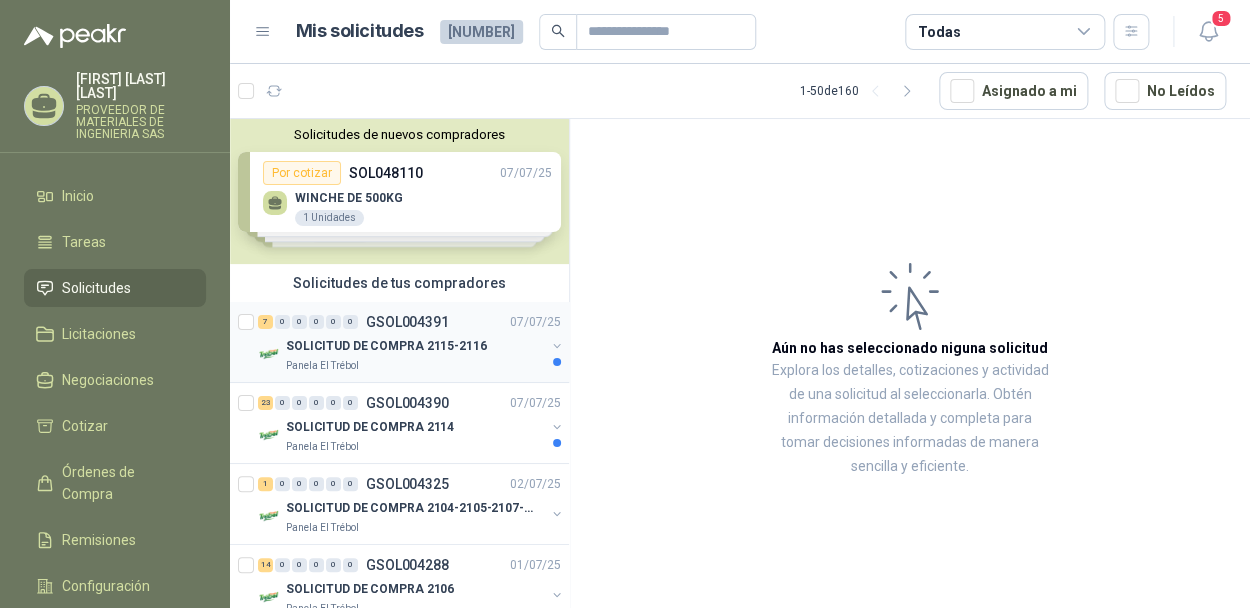click on "SOLICITUD DE COMPRA 2115-2116" at bounding box center (386, 346) 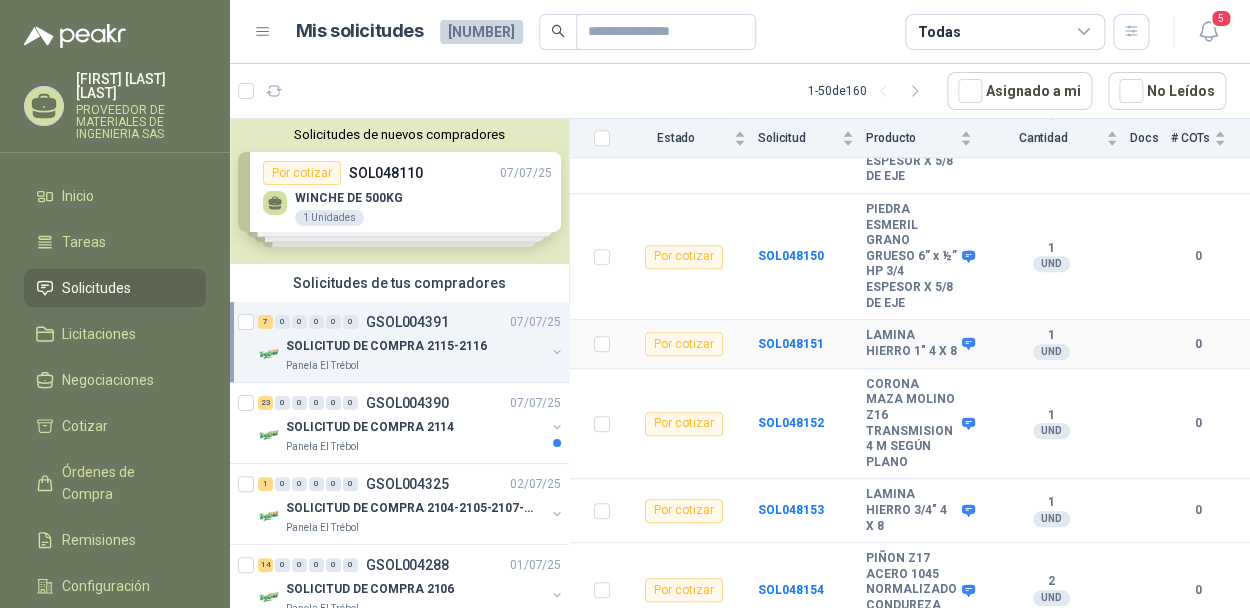 scroll, scrollTop: 480, scrollLeft: 0, axis: vertical 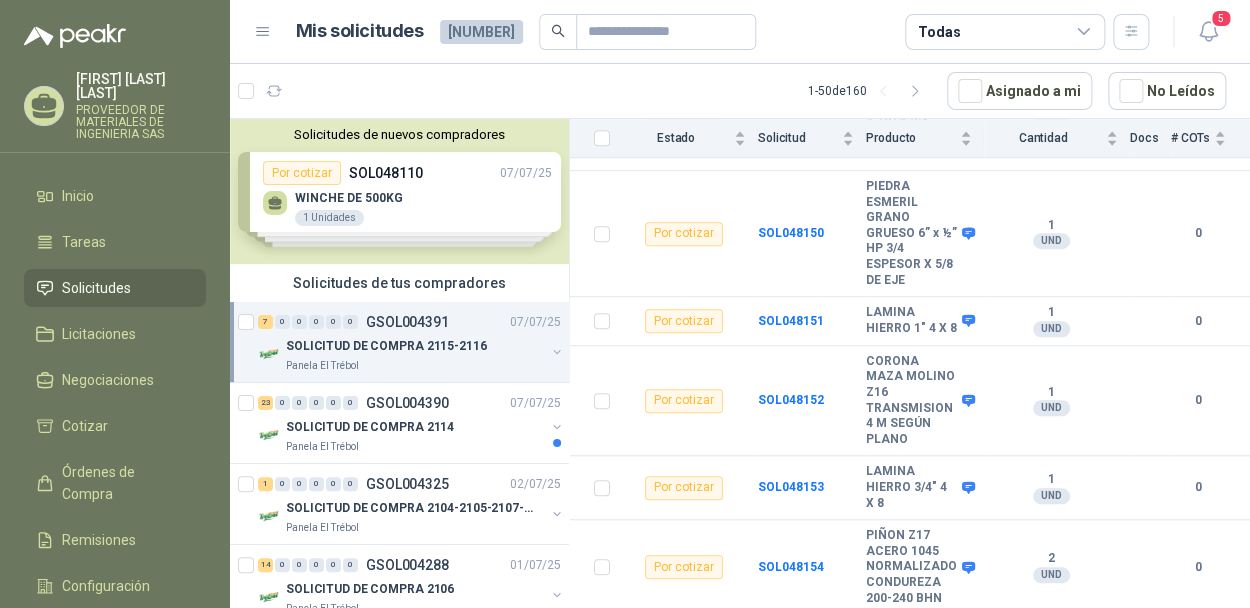 click at bounding box center (557, 352) 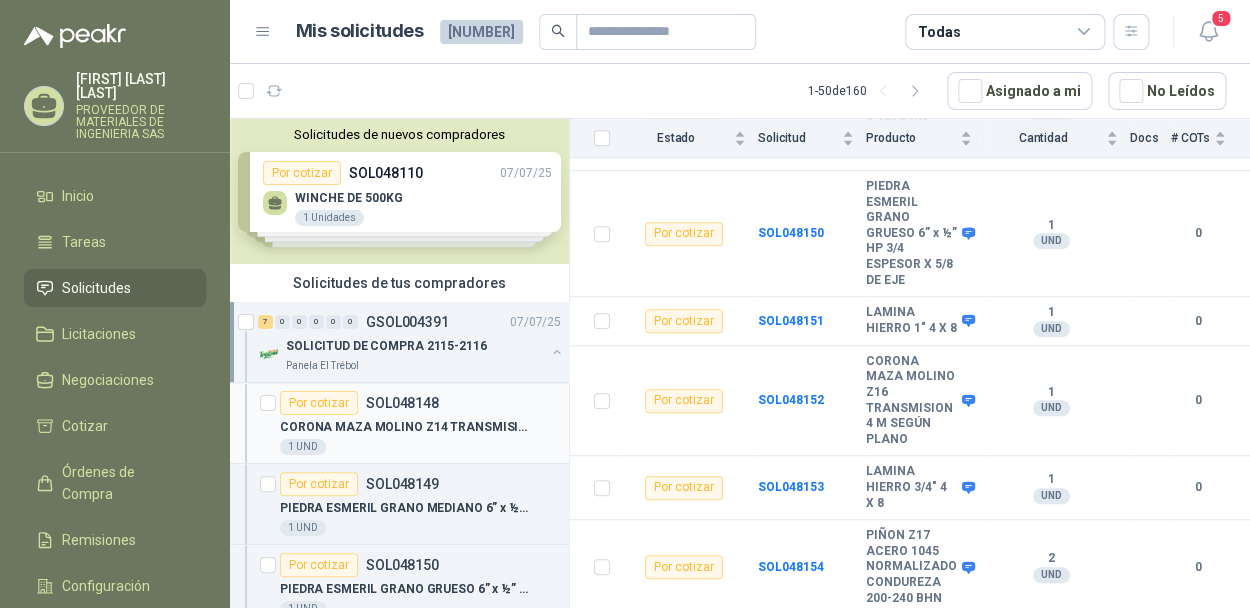 scroll, scrollTop: 6, scrollLeft: 0, axis: vertical 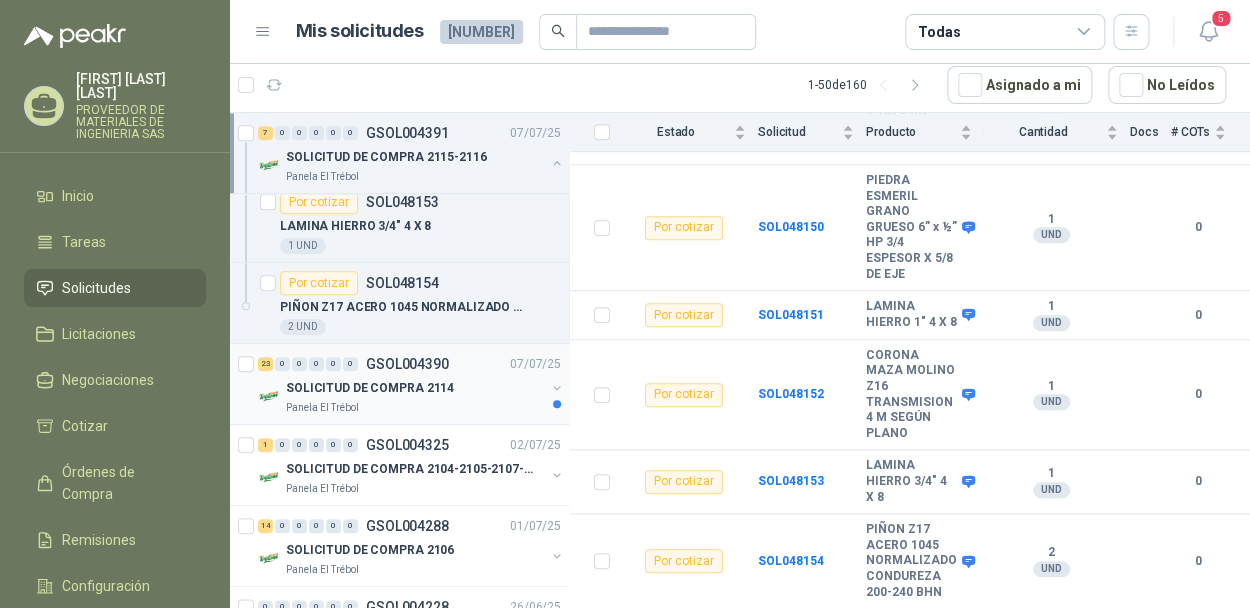 click on "SOLICITUD DE COMPRA 2114" at bounding box center [415, 388] 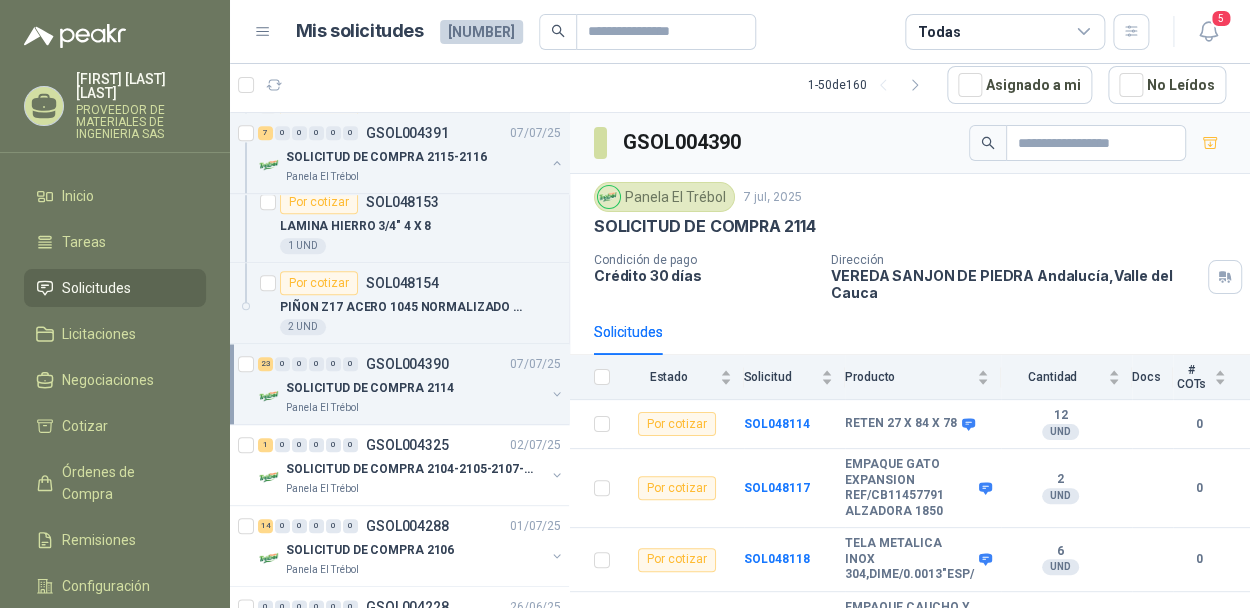 click at bounding box center (557, 394) 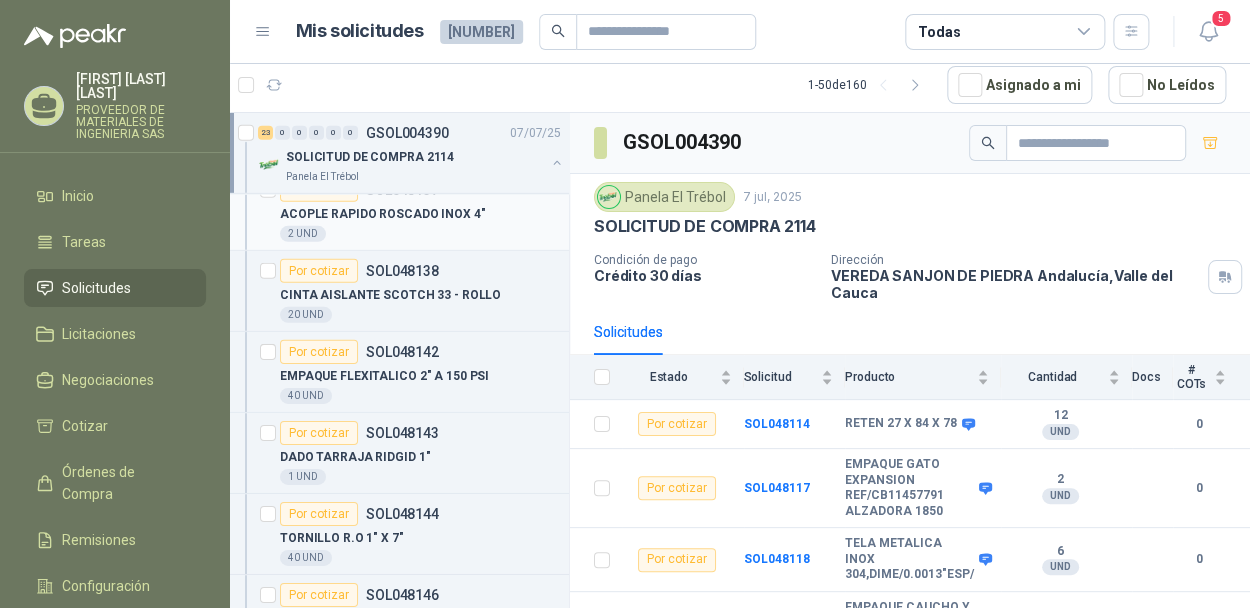 scroll, scrollTop: 2200, scrollLeft: 0, axis: vertical 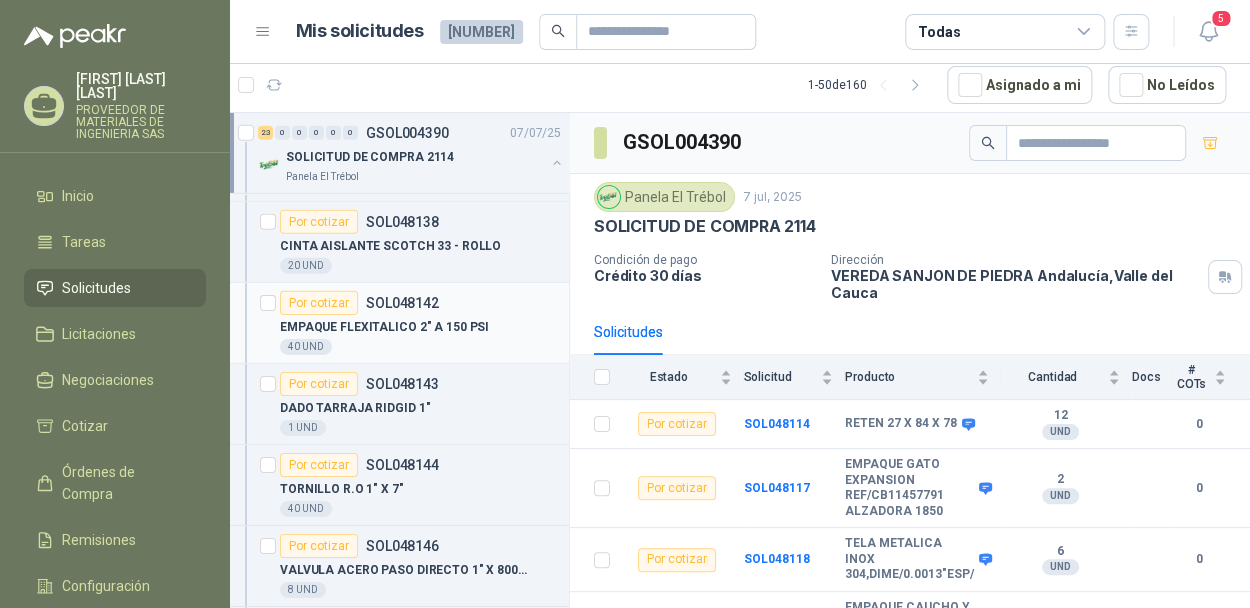 click on "EMPAQUE FLEXITALICO 2" A 150 PSI" at bounding box center [420, 327] 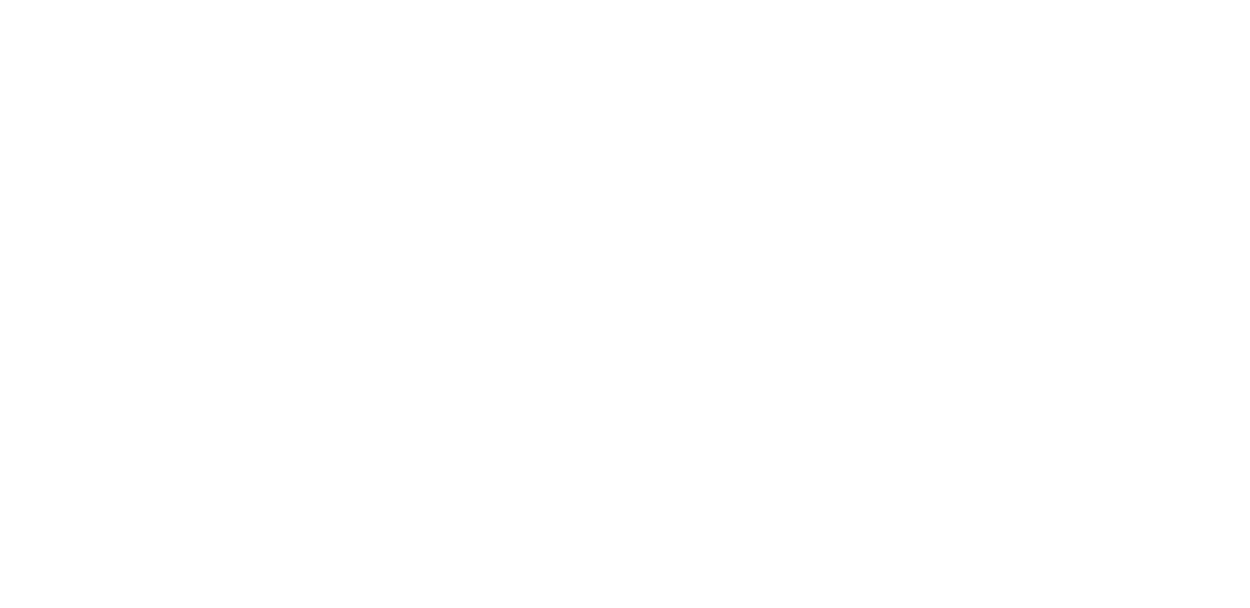 scroll, scrollTop: 0, scrollLeft: 0, axis: both 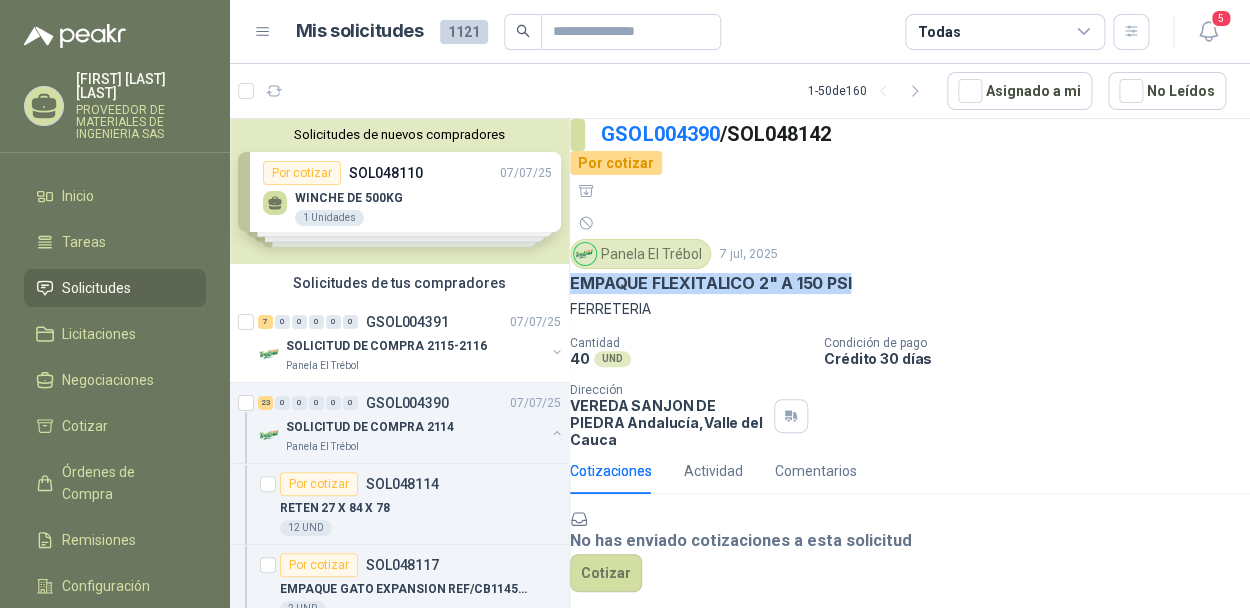 drag, startPoint x: 857, startPoint y: 228, endPoint x: 584, endPoint y: 235, distance: 273.08972 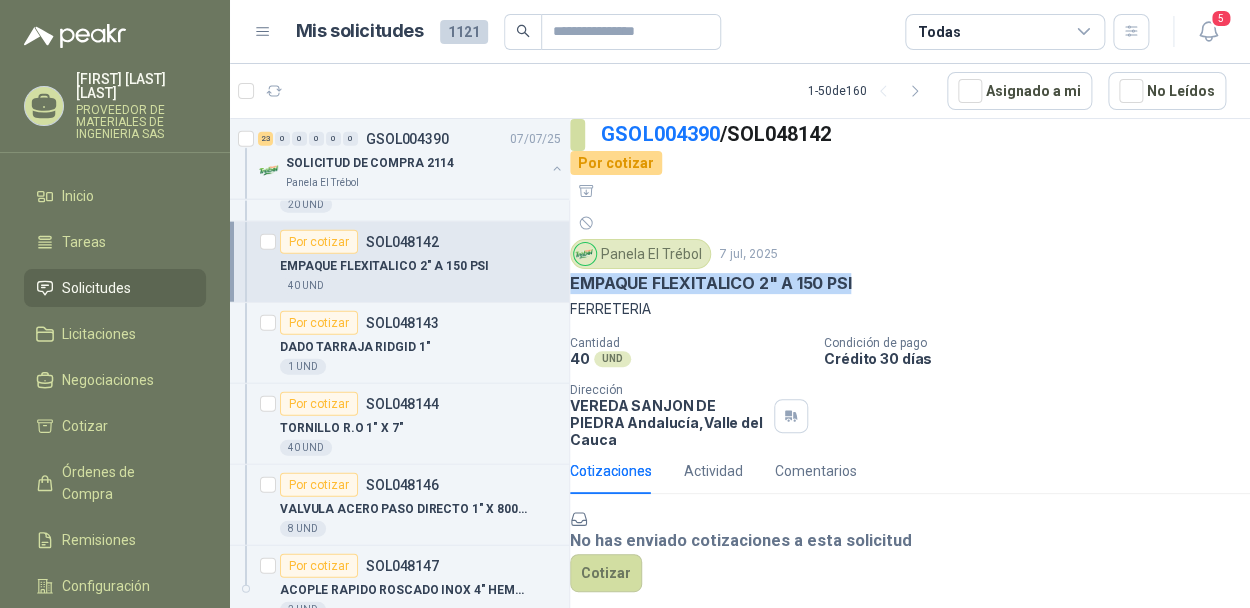scroll, scrollTop: 1800, scrollLeft: 0, axis: vertical 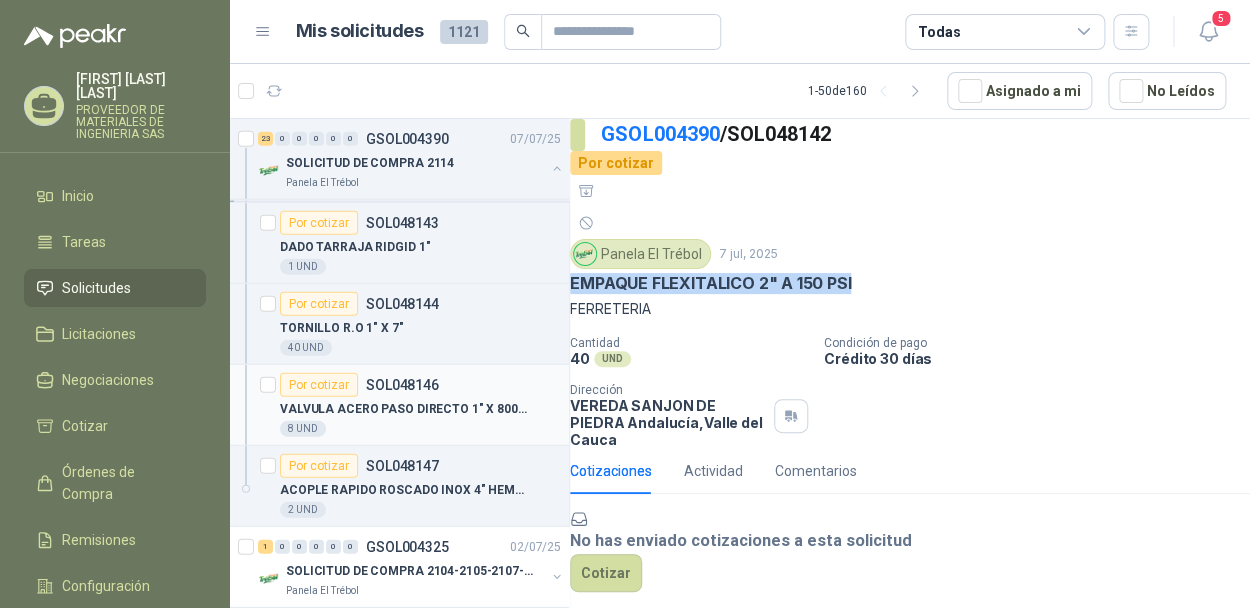 click on "VALVULA ACERO PASO DIRECTO 1" X 800 PSI" at bounding box center [404, 409] 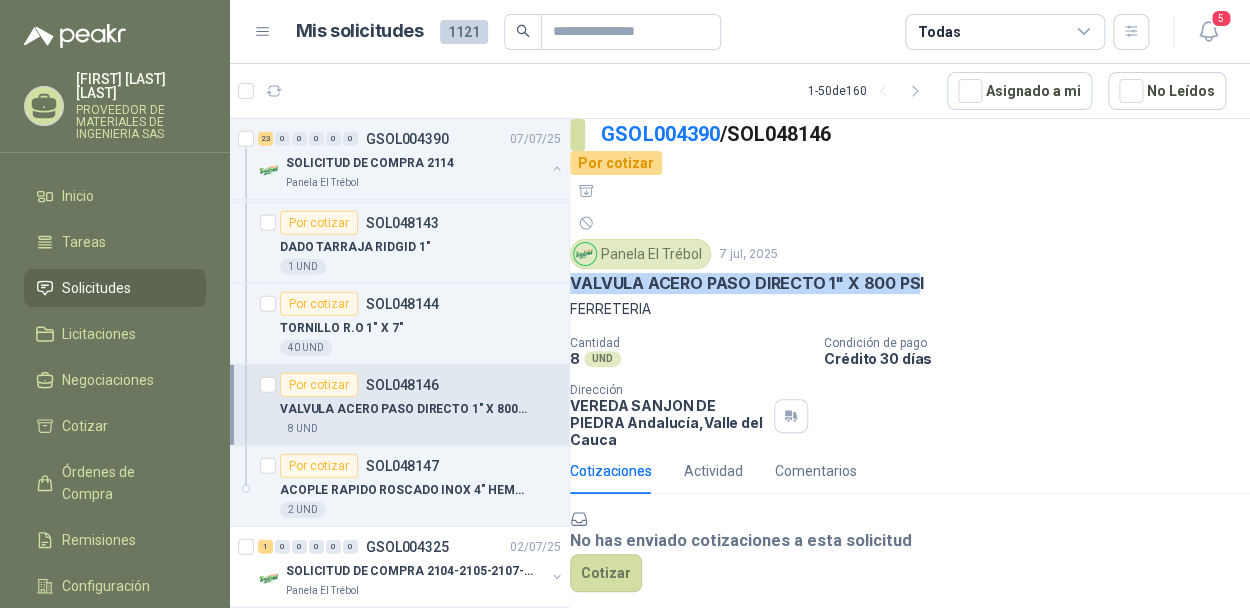 drag, startPoint x: 940, startPoint y: 223, endPoint x: 588, endPoint y: 225, distance: 352.00568 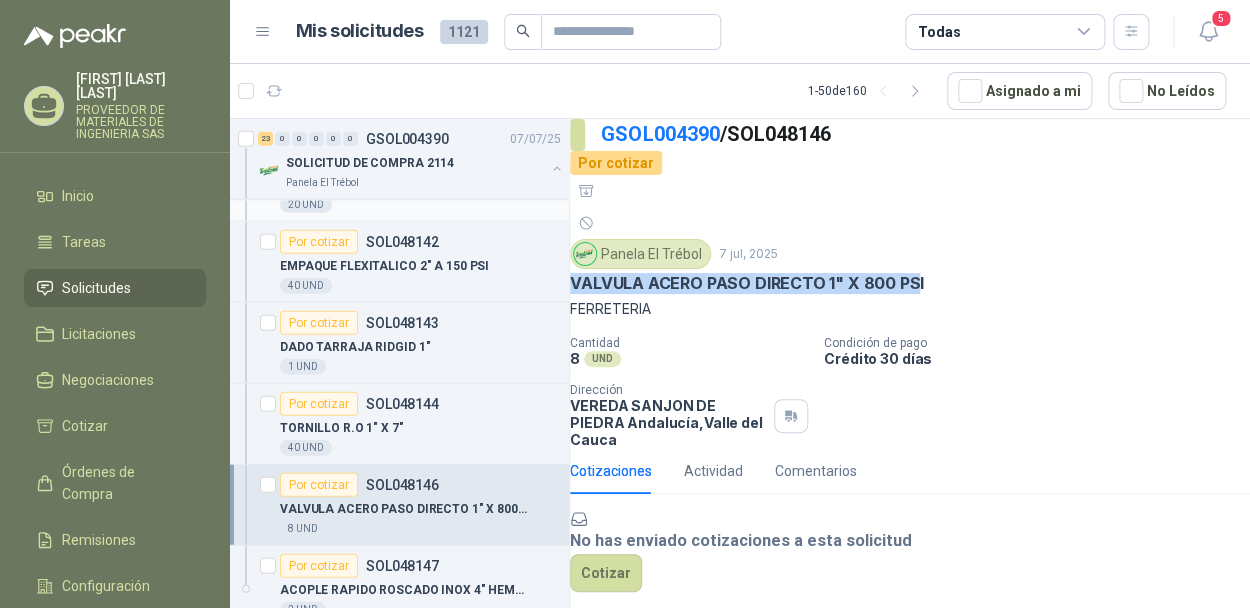 scroll, scrollTop: 1600, scrollLeft: 0, axis: vertical 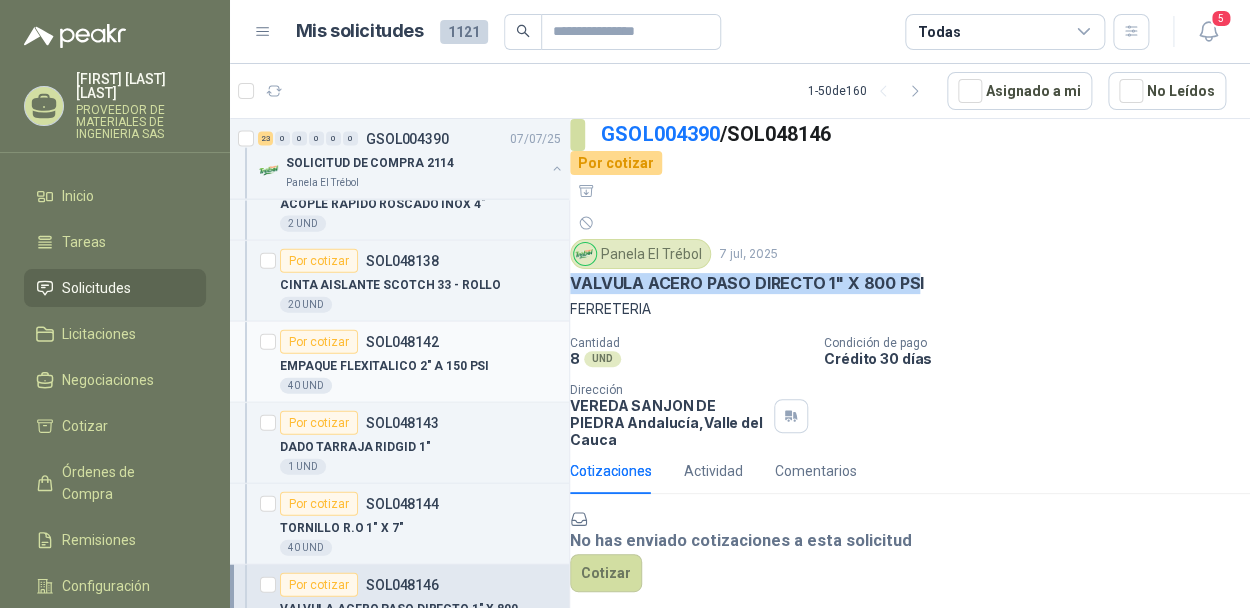 click on "EMPAQUE FLEXITALICO 2" A 150 PSI" at bounding box center [384, 366] 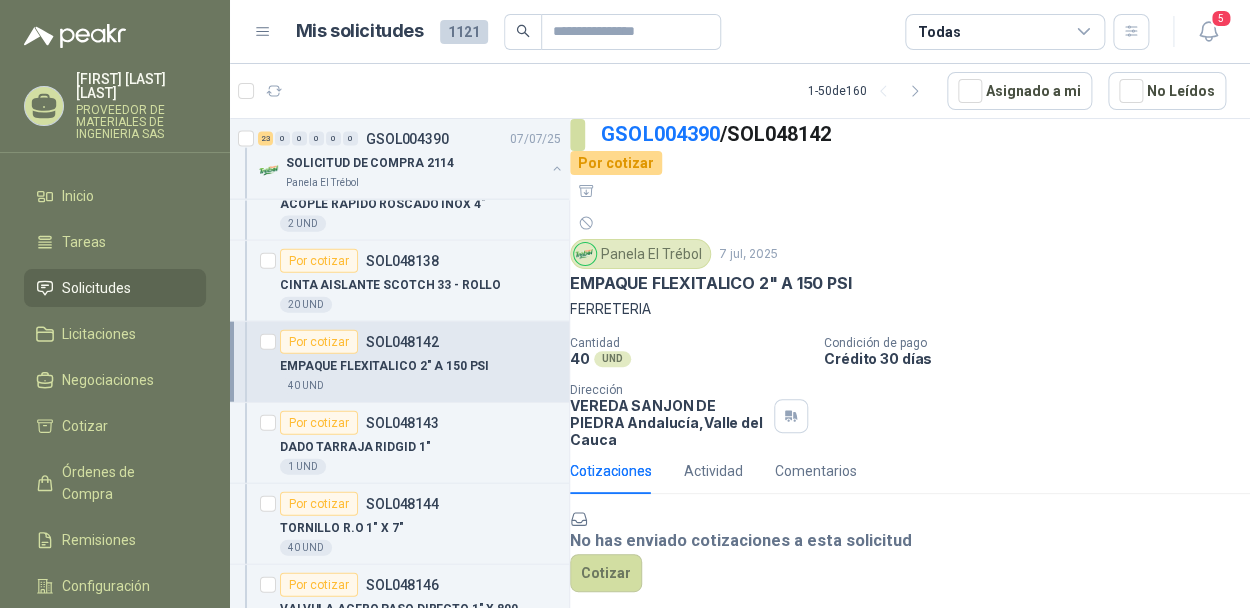 scroll, scrollTop: 103, scrollLeft: 0, axis: vertical 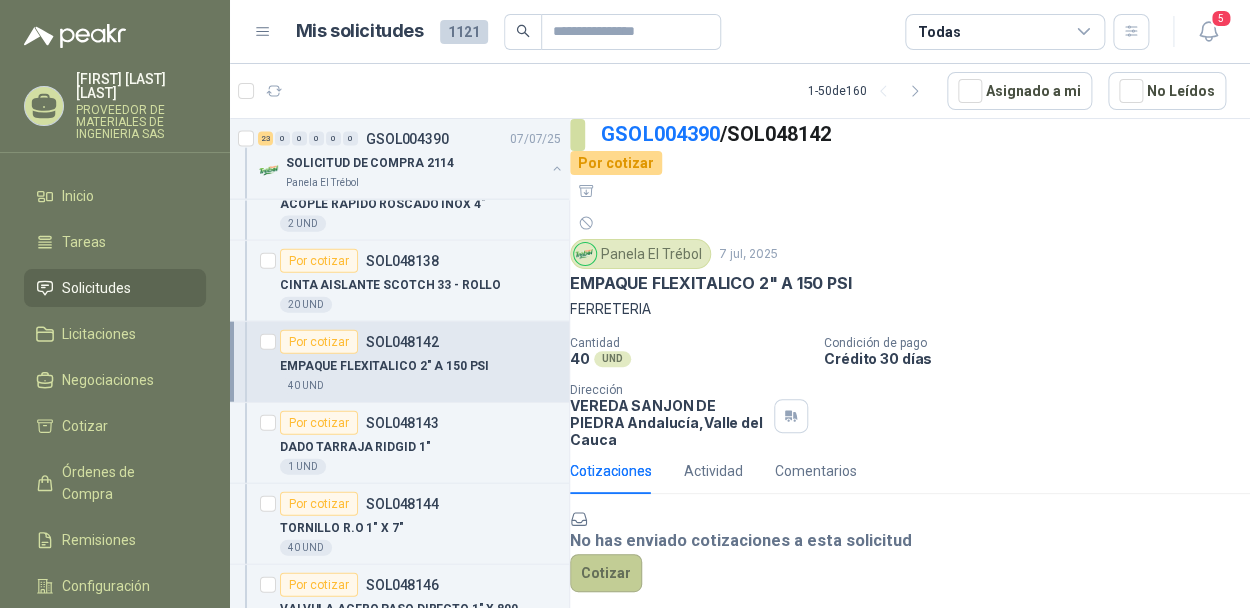 click on "Cotizar" at bounding box center [606, 573] 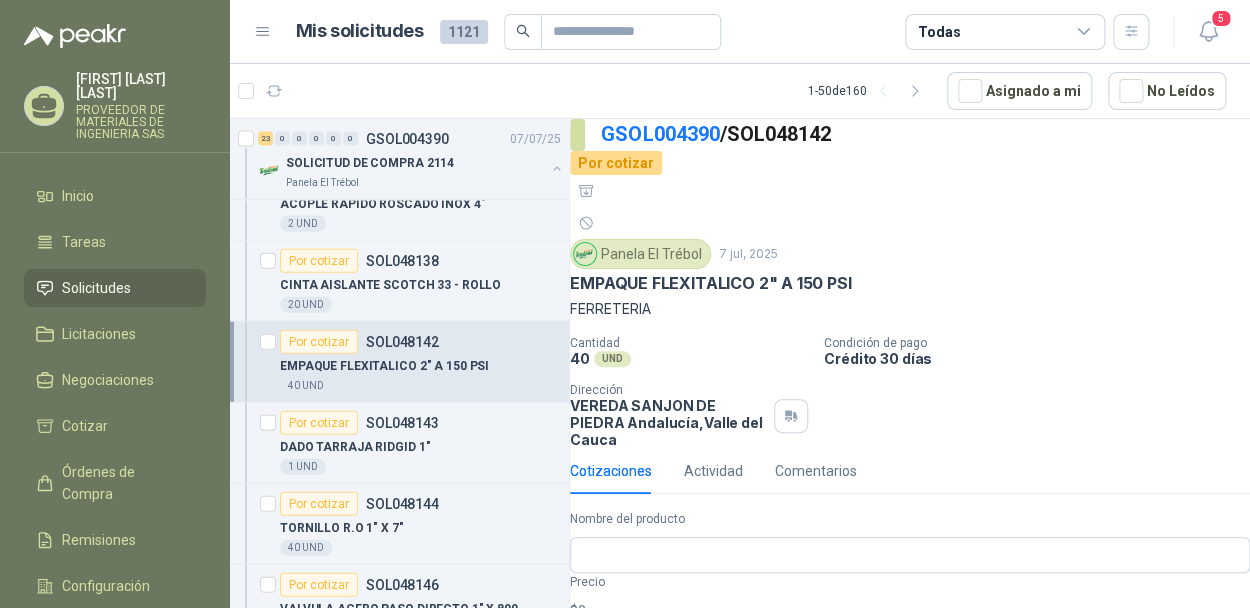 scroll, scrollTop: 90, scrollLeft: 0, axis: vertical 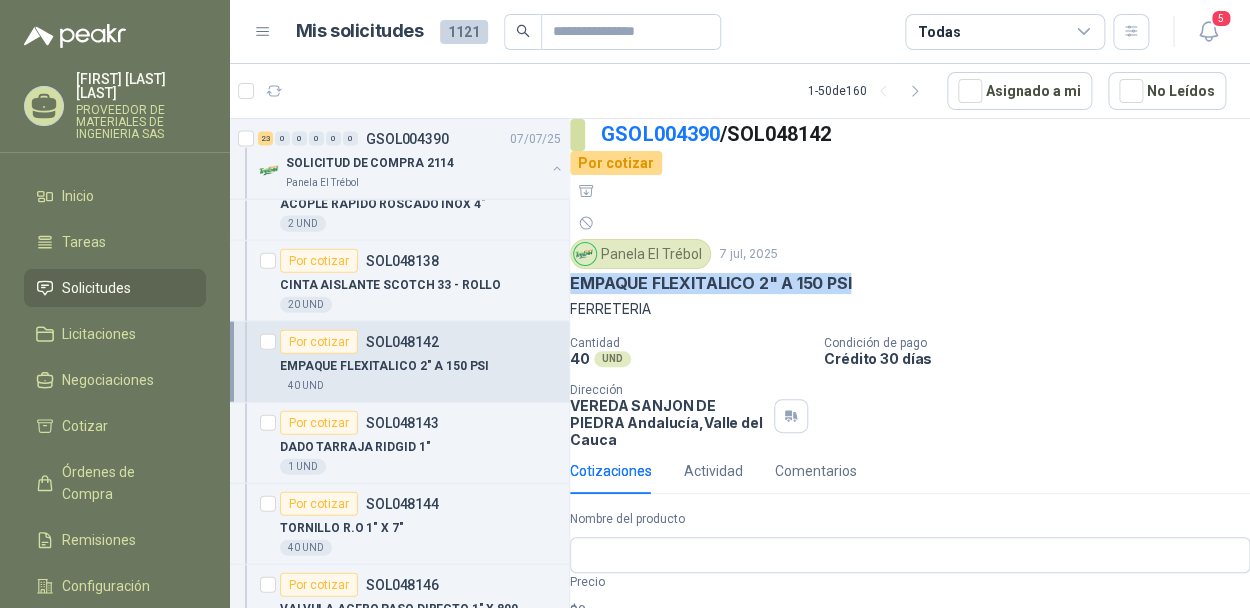 drag, startPoint x: 878, startPoint y: 132, endPoint x: 598, endPoint y: 224, distance: 294.727 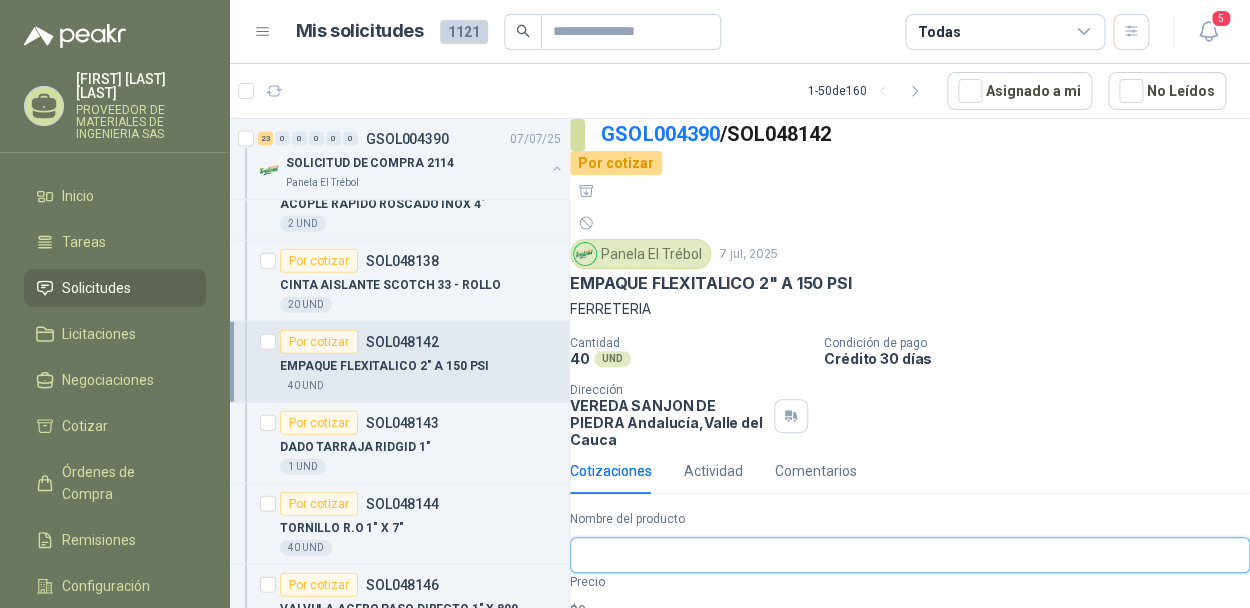 click on "Nombre del producto" at bounding box center (910, 555) 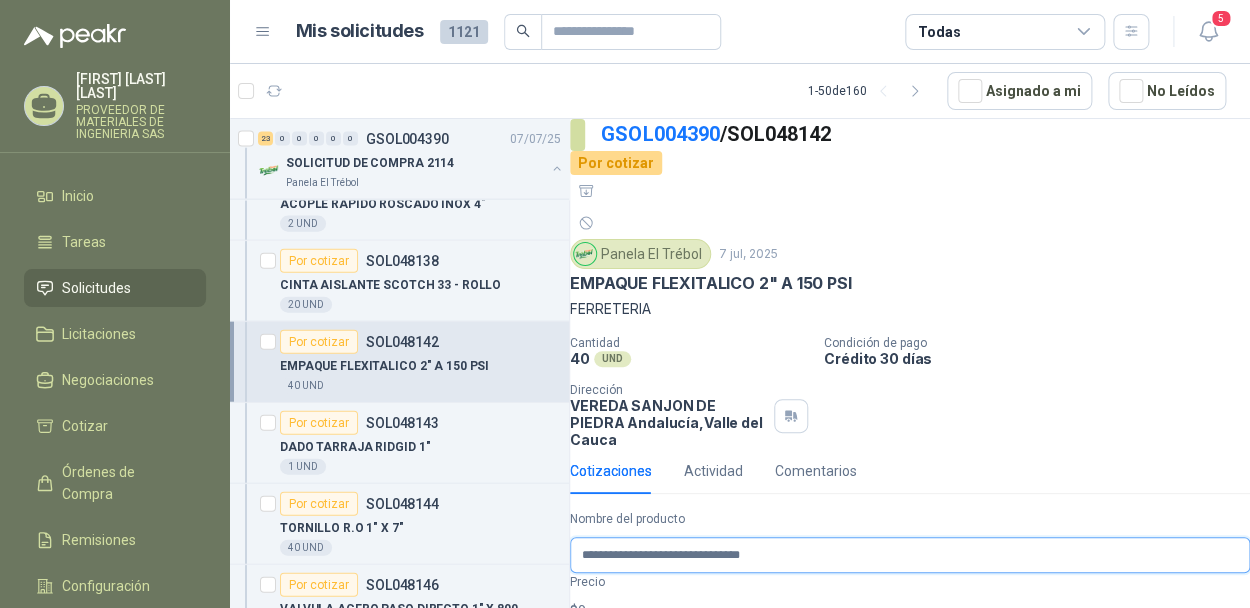 type on "**********" 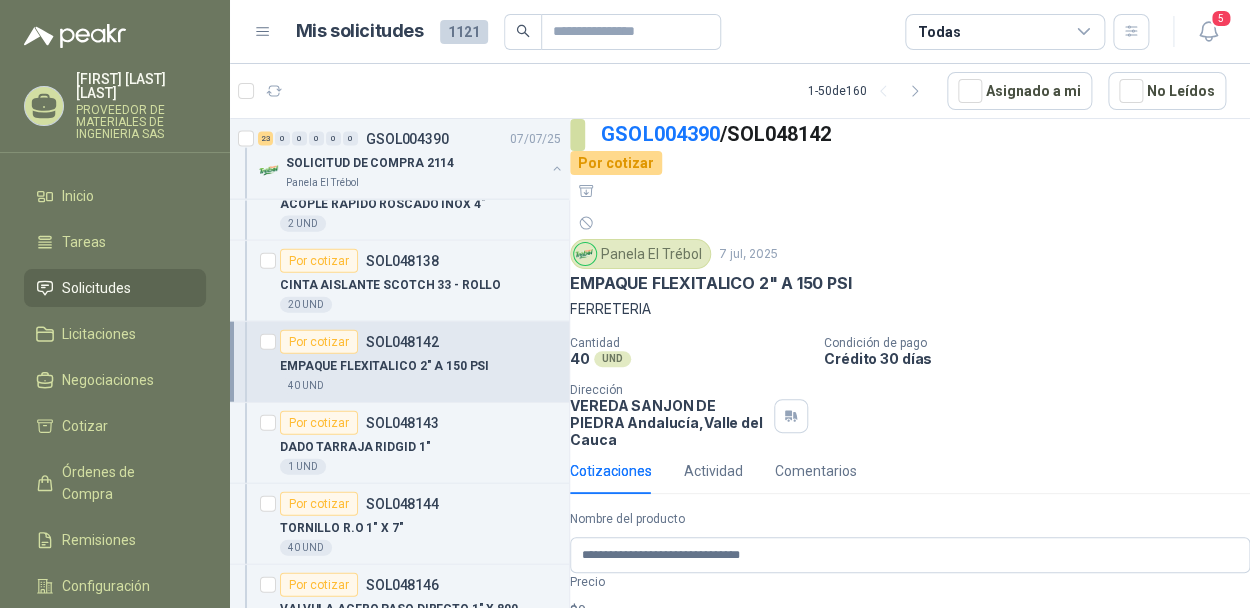 click on "$  0 ,00" at bounding box center [910, 611] 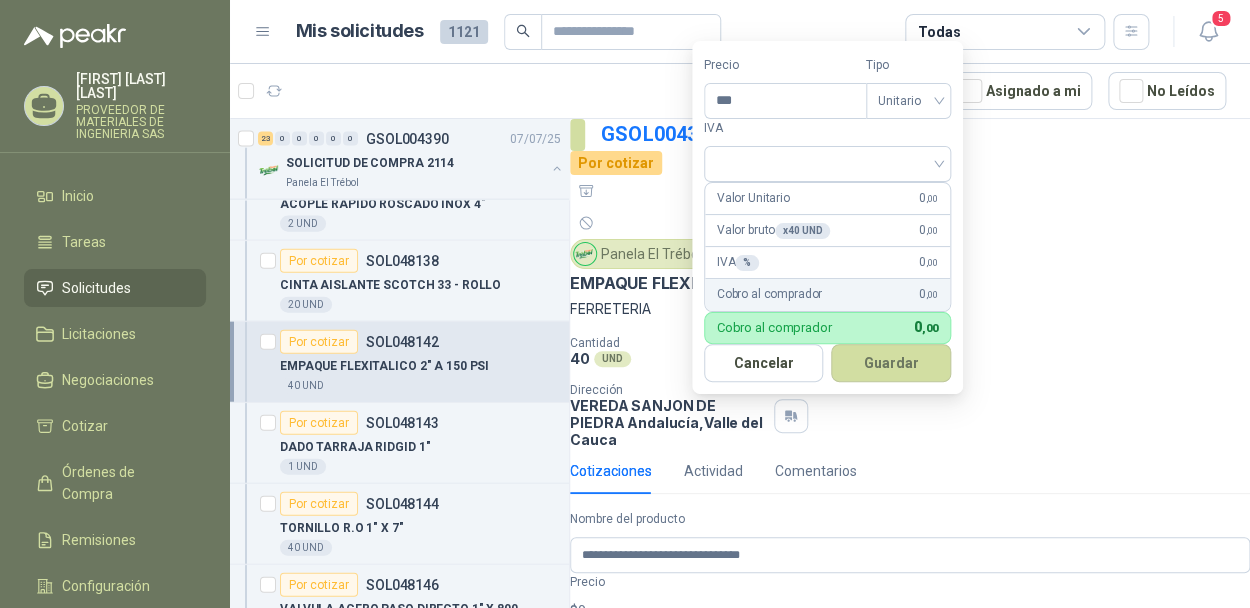 drag, startPoint x: 745, startPoint y: 94, endPoint x: 583, endPoint y: 80, distance: 162.6038 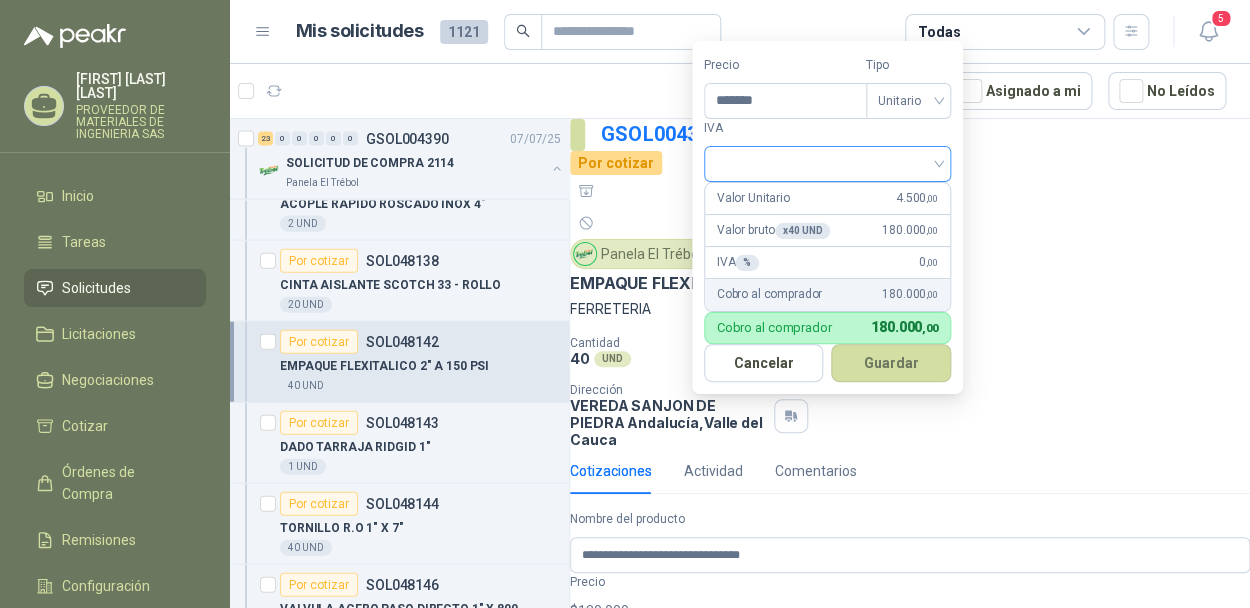 type on "*******" 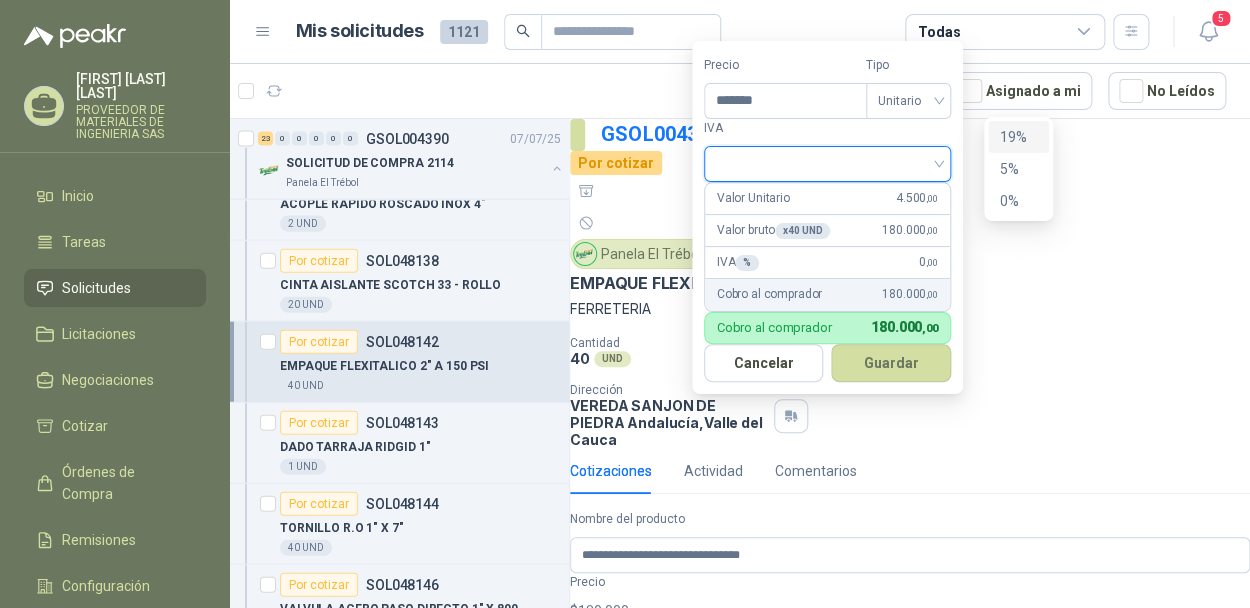 click at bounding box center [827, 162] 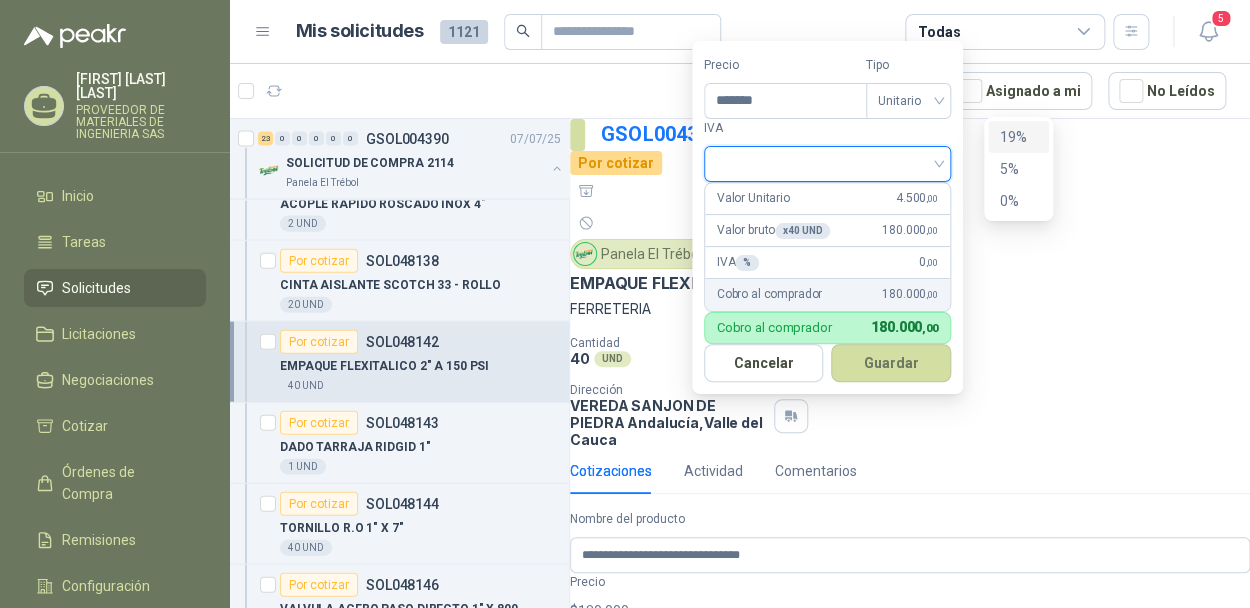 click on "19%" at bounding box center (1018, 137) 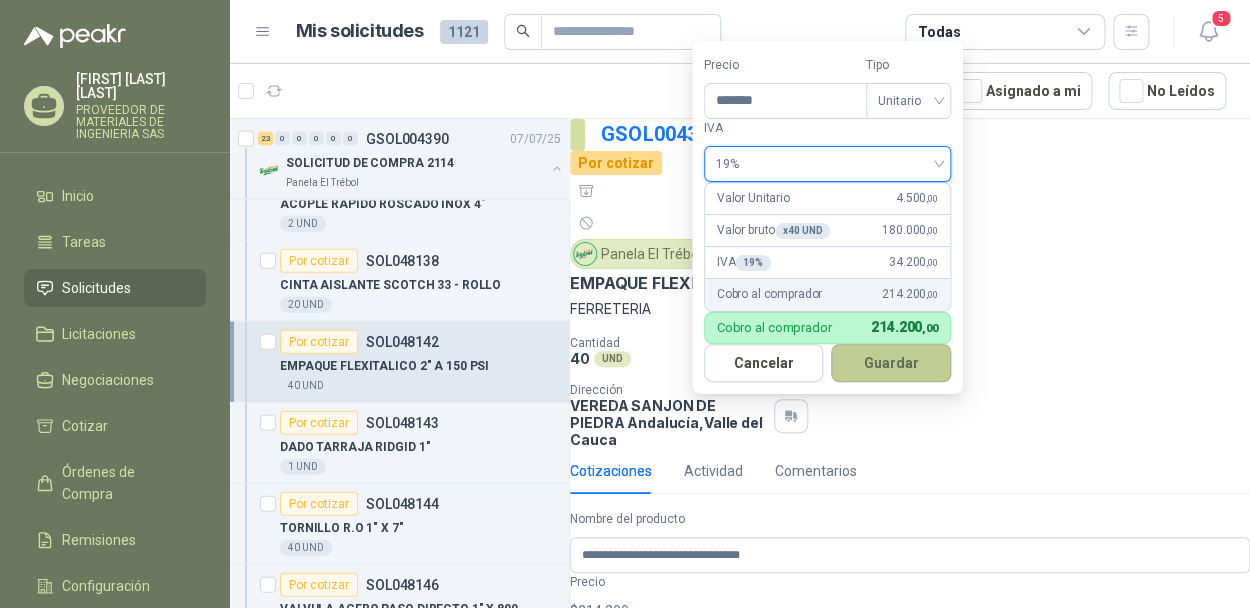 click on "Guardar" at bounding box center [891, 363] 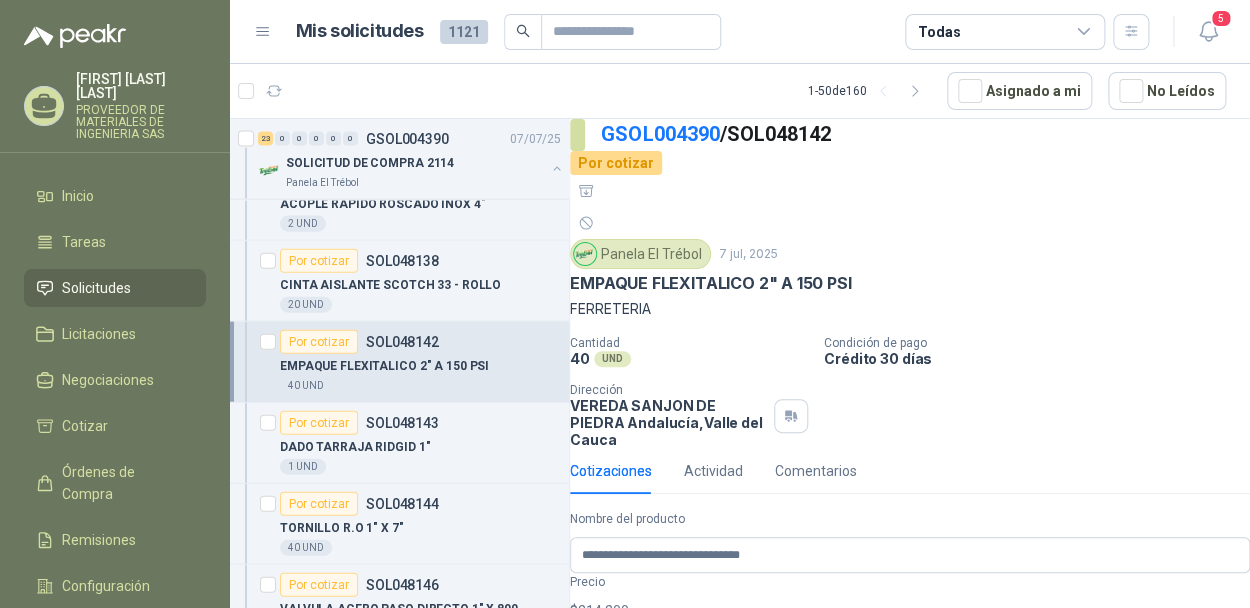 type on "*" 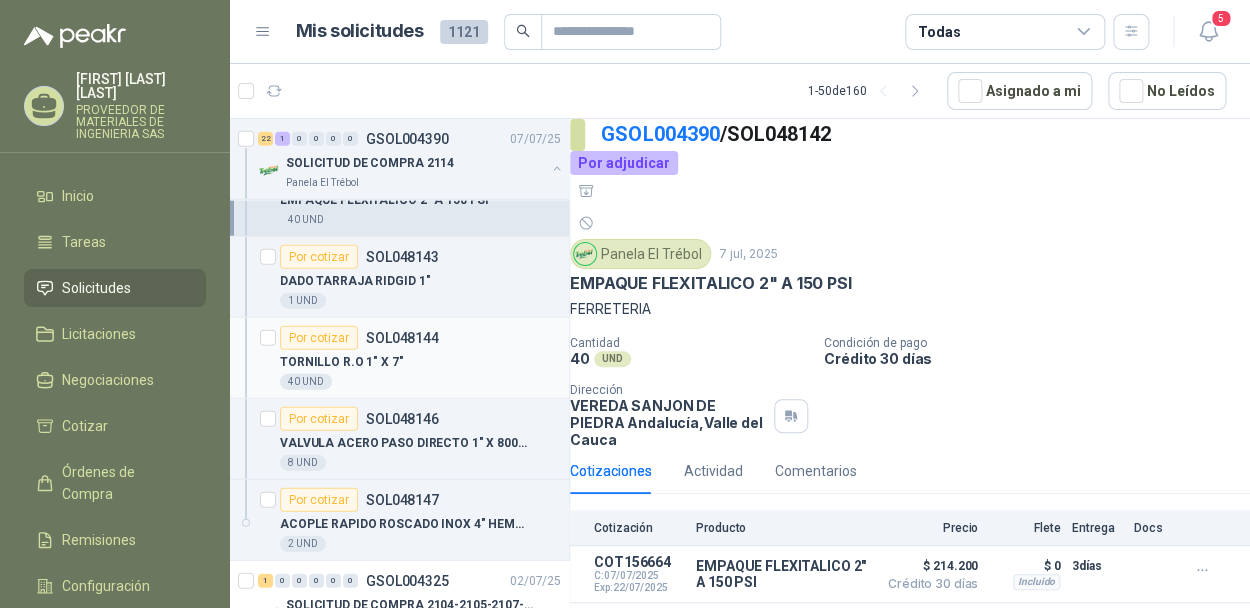 scroll, scrollTop: 1800, scrollLeft: 0, axis: vertical 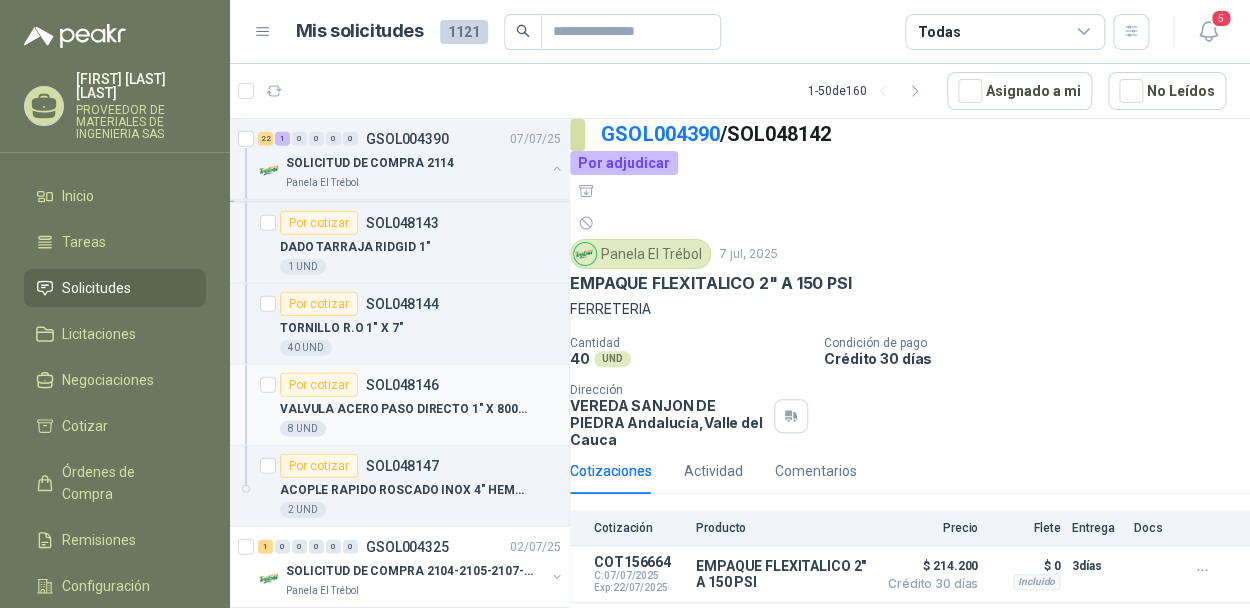 click on "VALVULA ACERO PASO DIRECTO 1" X 800 PSI" at bounding box center [420, 409] 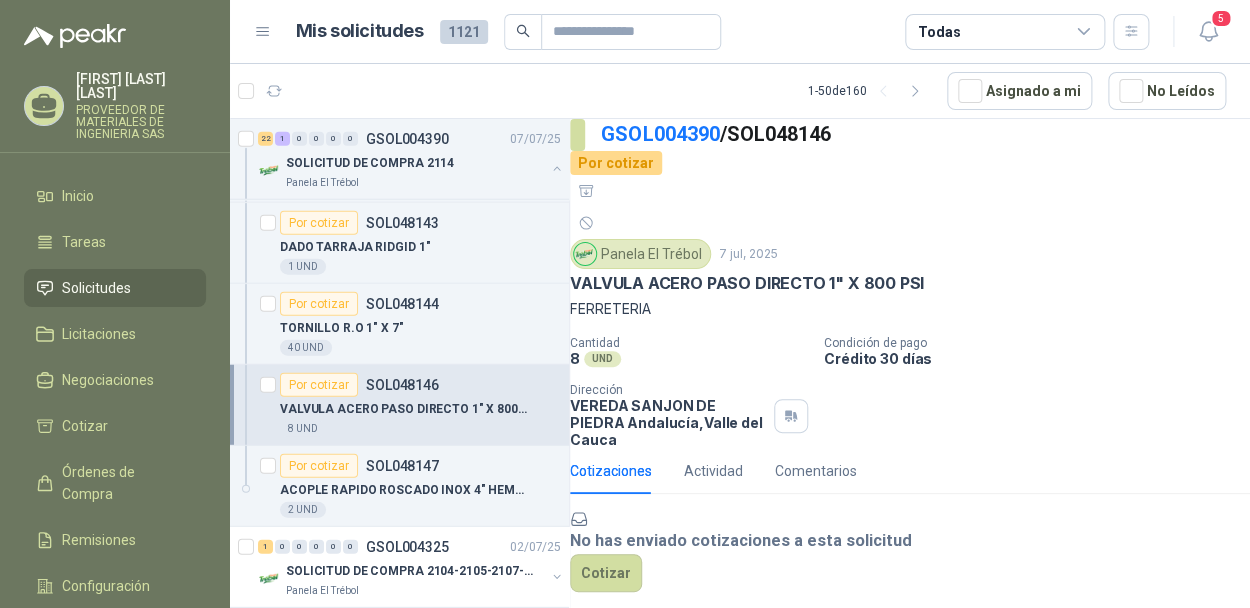 scroll, scrollTop: 103, scrollLeft: 0, axis: vertical 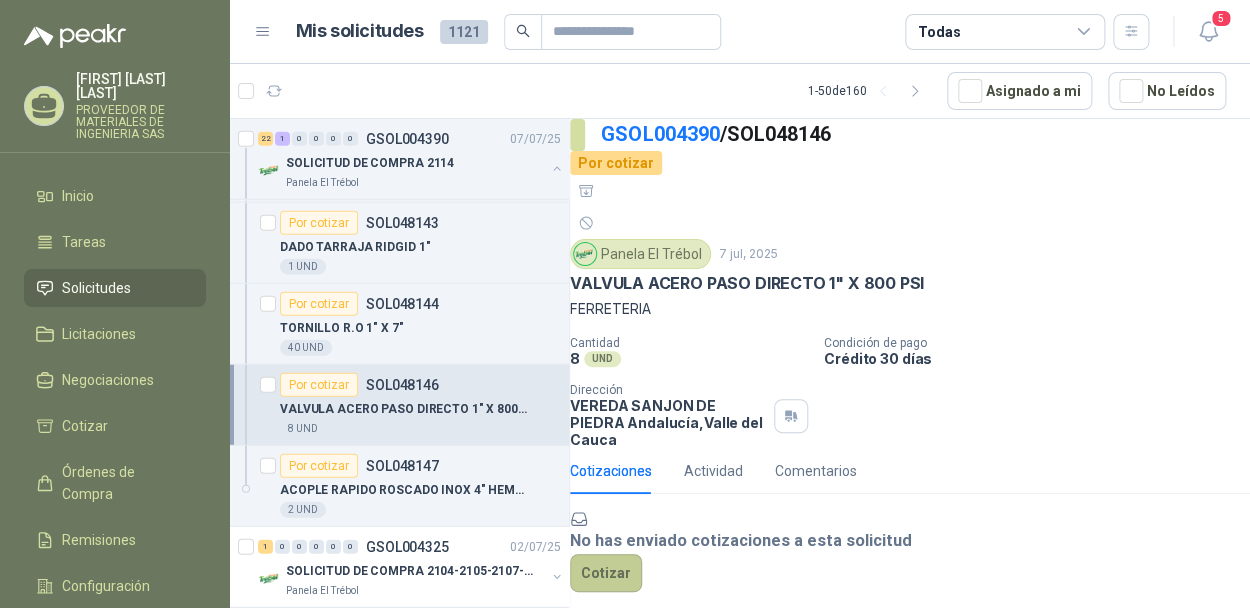 click on "Cotizar" at bounding box center (606, 573) 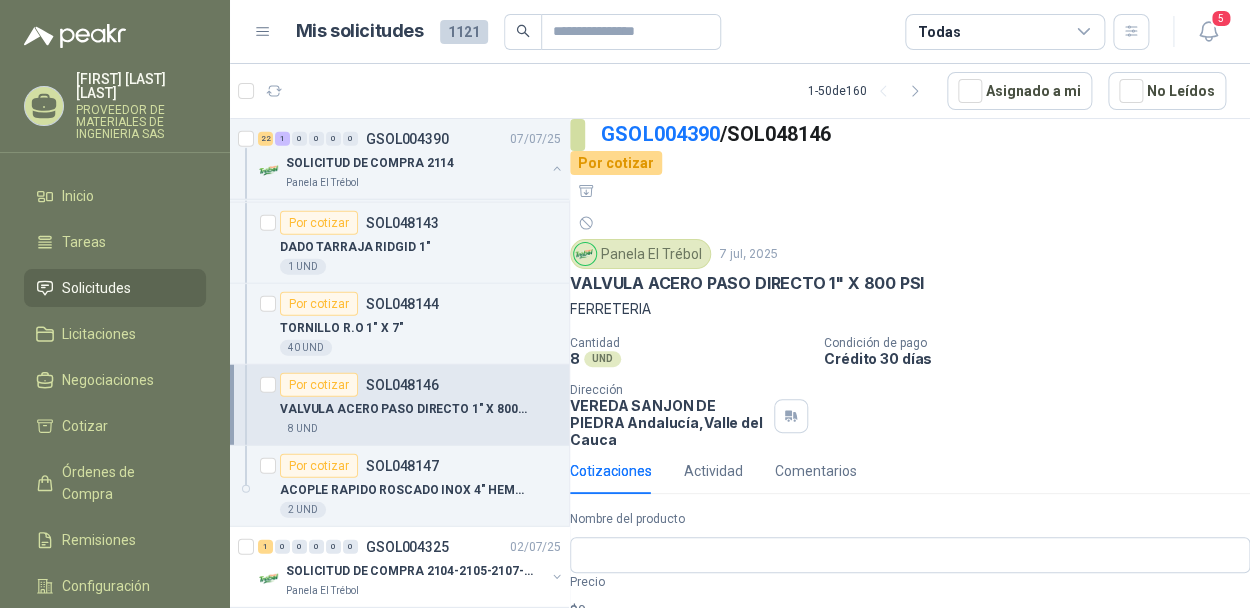 scroll, scrollTop: 0, scrollLeft: 0, axis: both 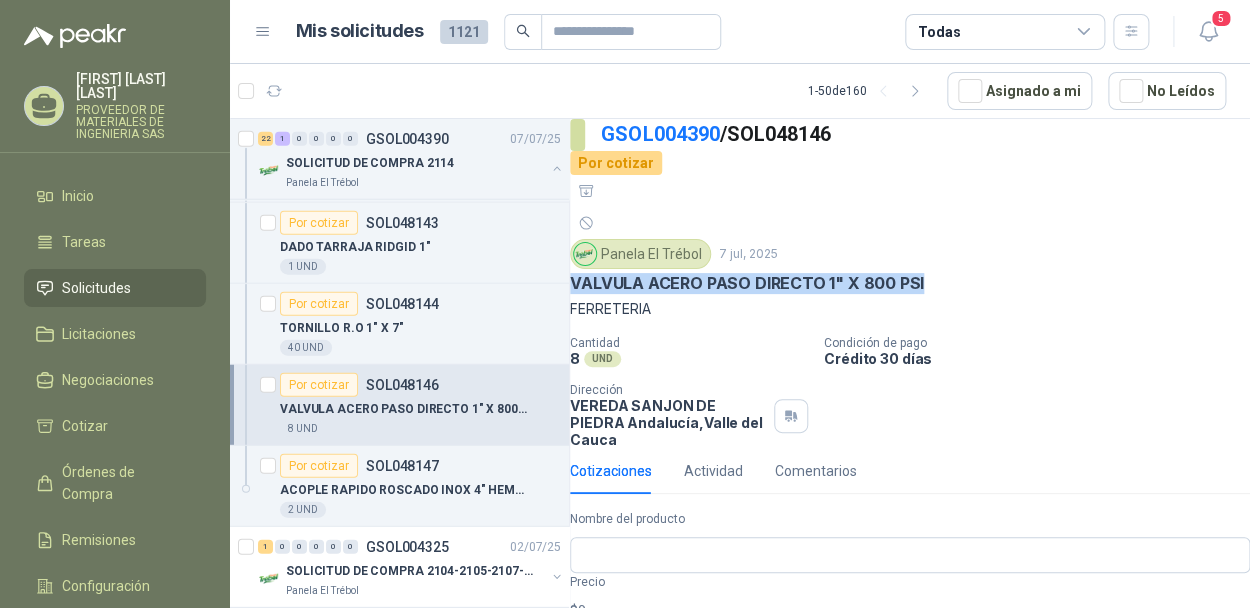 drag, startPoint x: 957, startPoint y: 223, endPoint x: 587, endPoint y: 231, distance: 370.0865 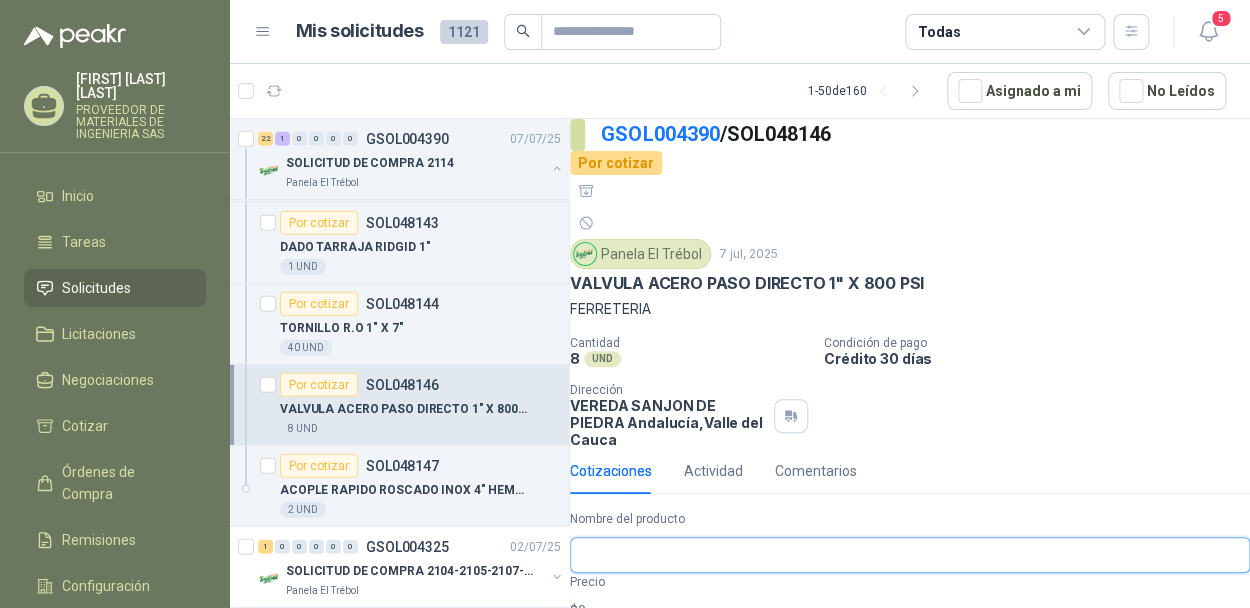 click on "Nombre del producto" at bounding box center (910, 555) 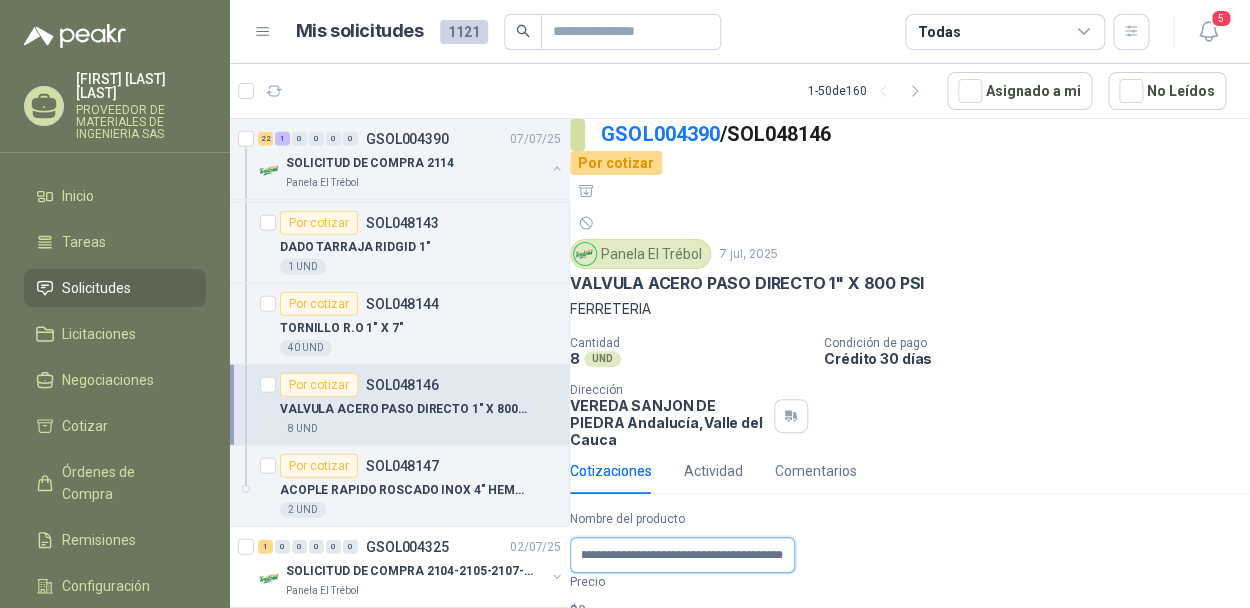 scroll, scrollTop: 0, scrollLeft: 68, axis: horizontal 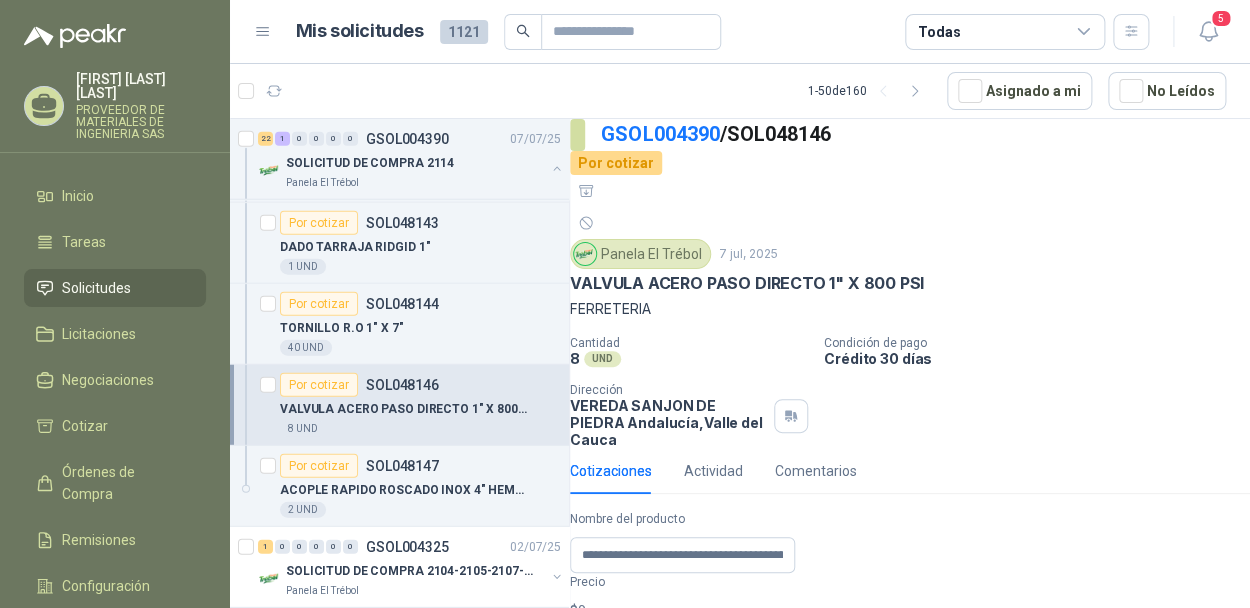 click on "$  0 ,00" at bounding box center [910, 611] 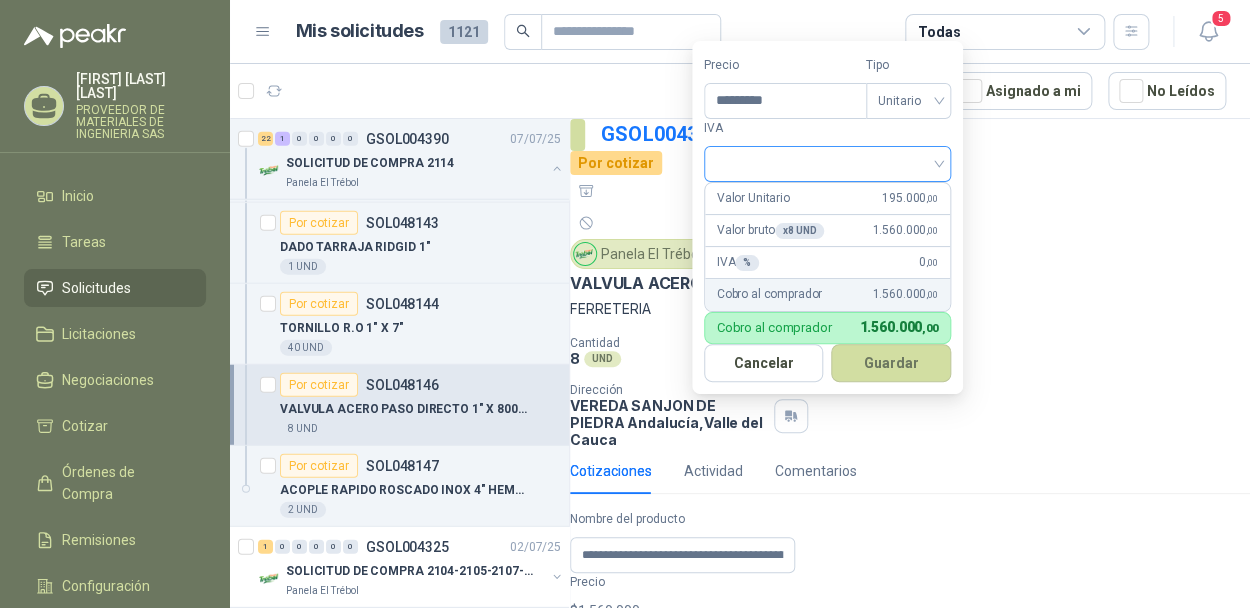 type on "*********" 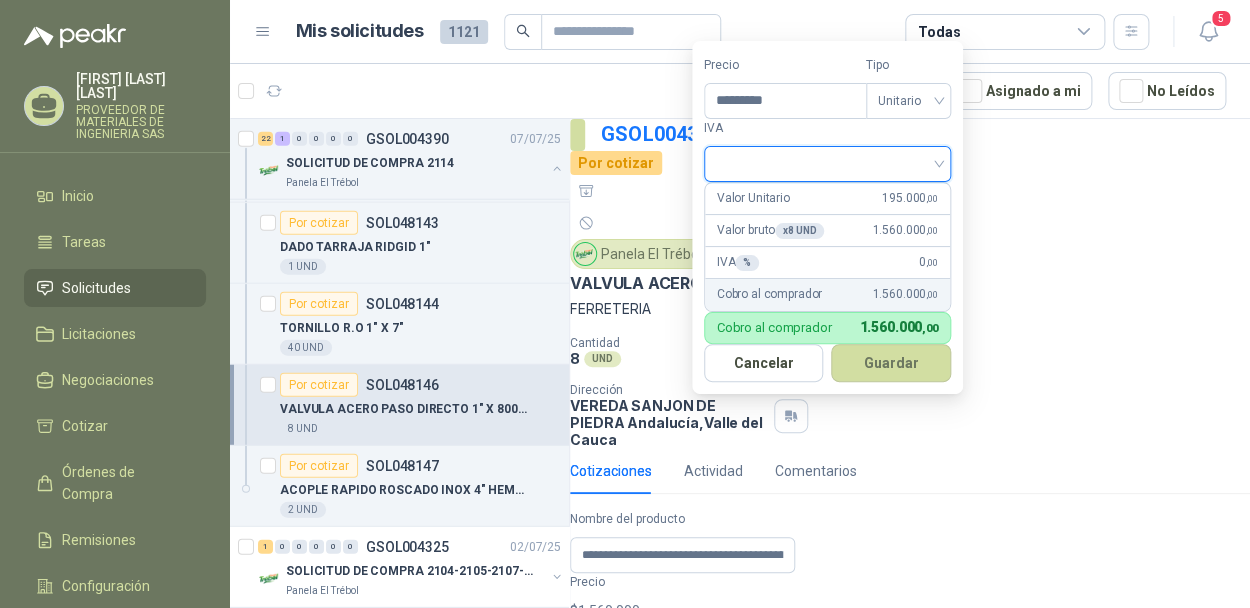 click at bounding box center [827, 162] 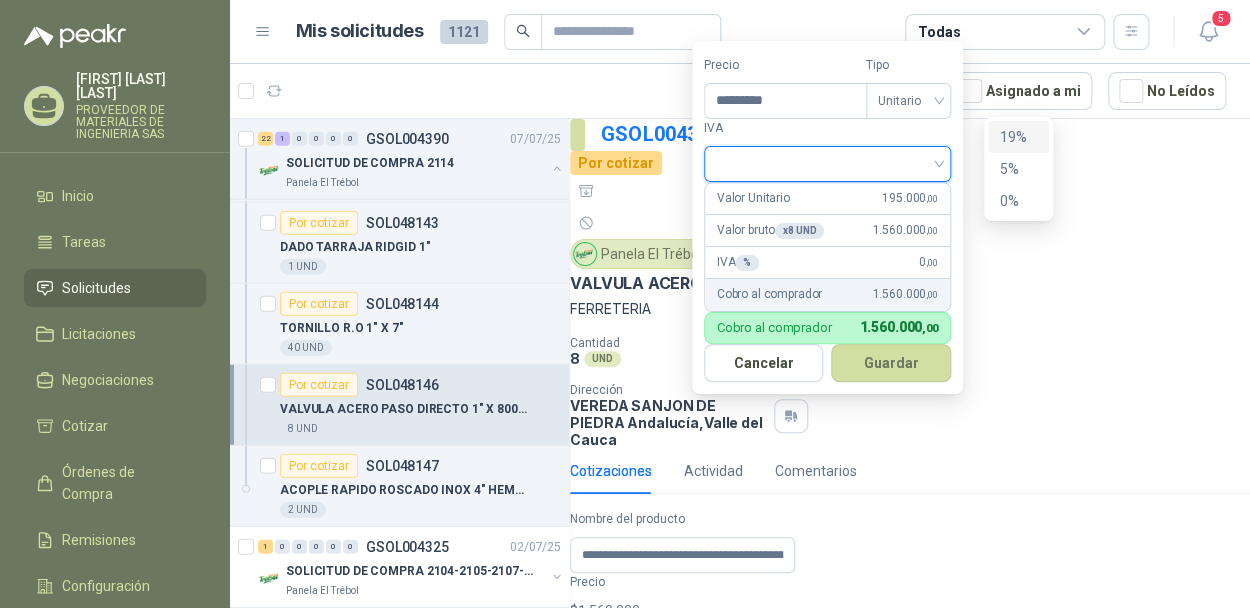 click on "19%" at bounding box center [1018, 137] 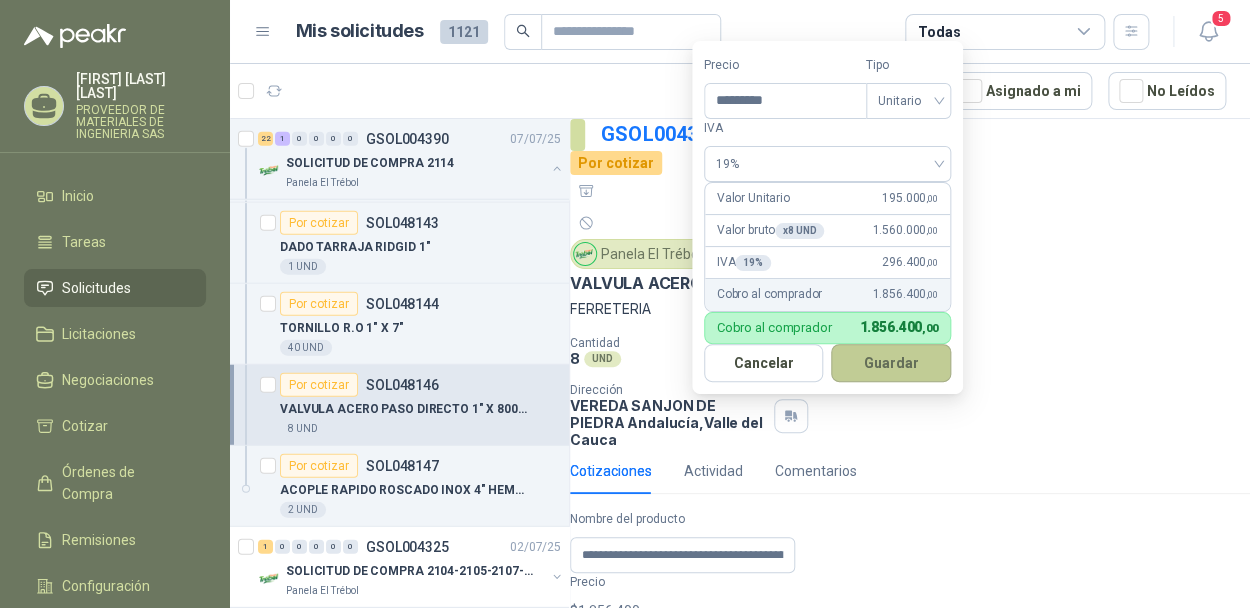 click on "Guardar" at bounding box center [891, 363] 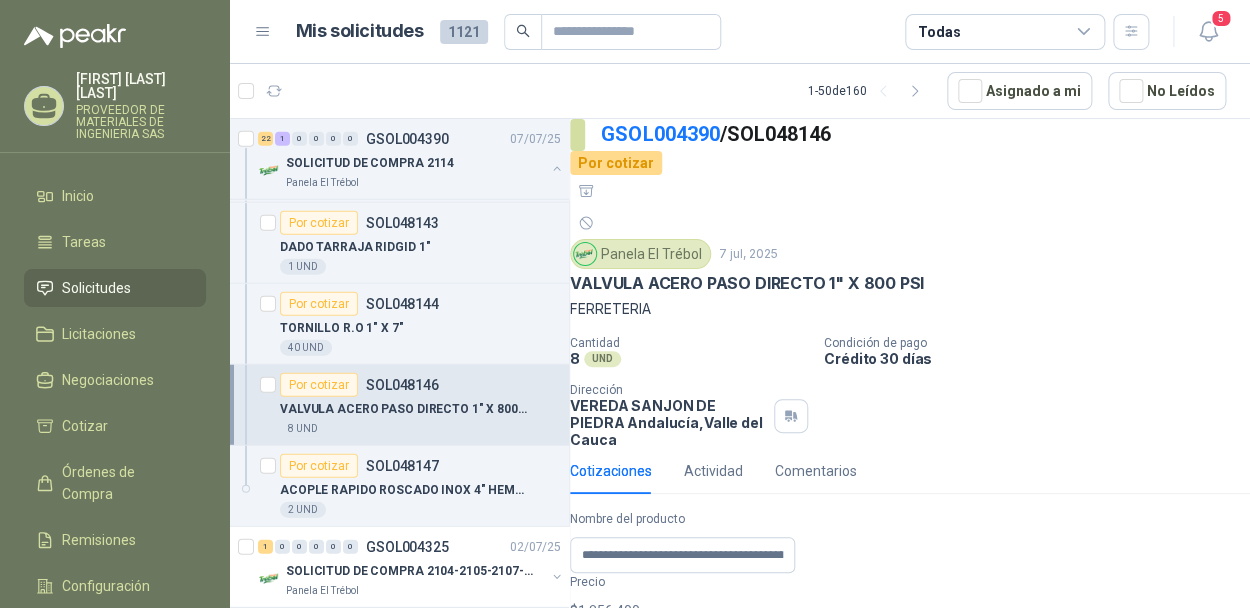 click on "Entrega" at bounding box center (894, 667) 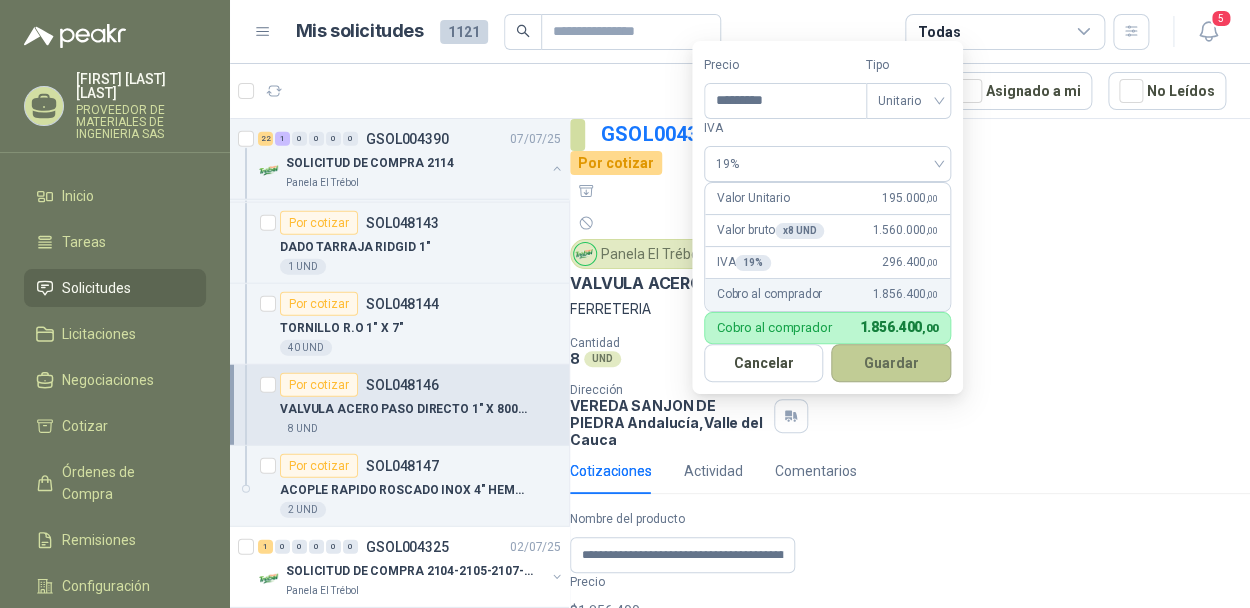 click on "Guardar" at bounding box center [891, 363] 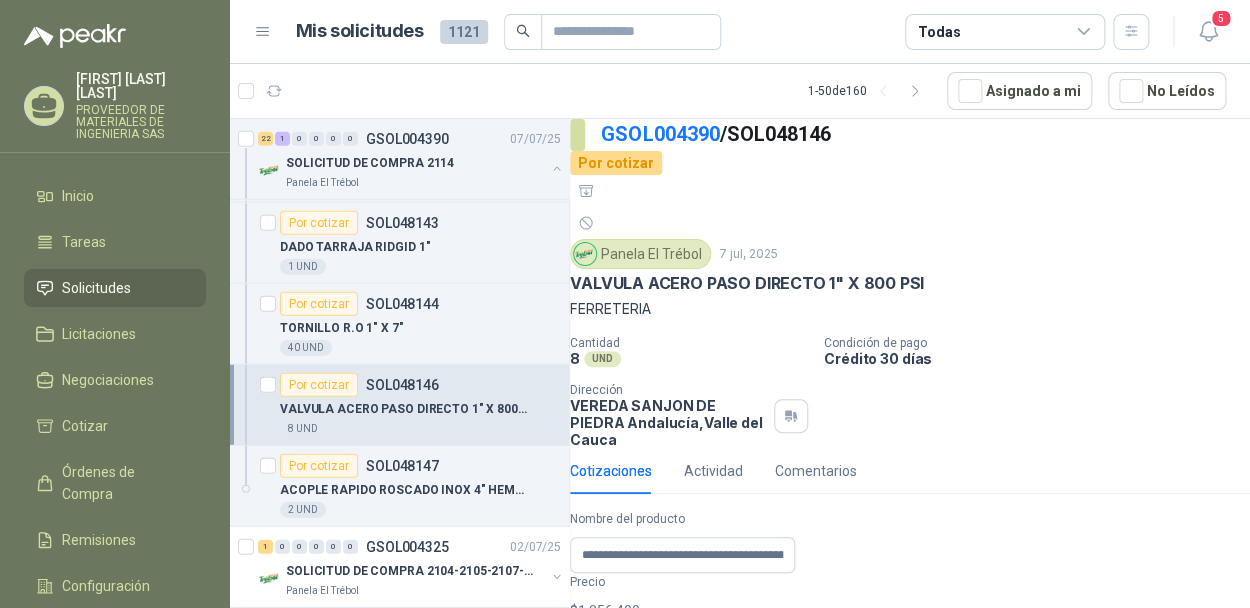 click on "Publicar Cotización" at bounding box center (647, 936) 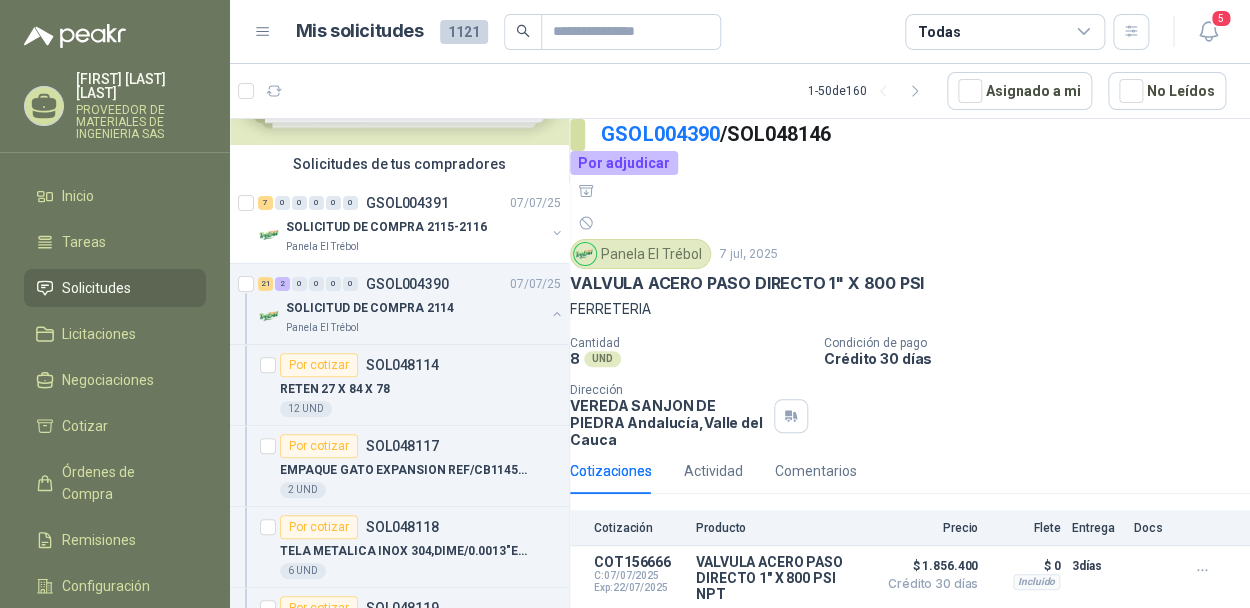 scroll, scrollTop: 0, scrollLeft: 0, axis: both 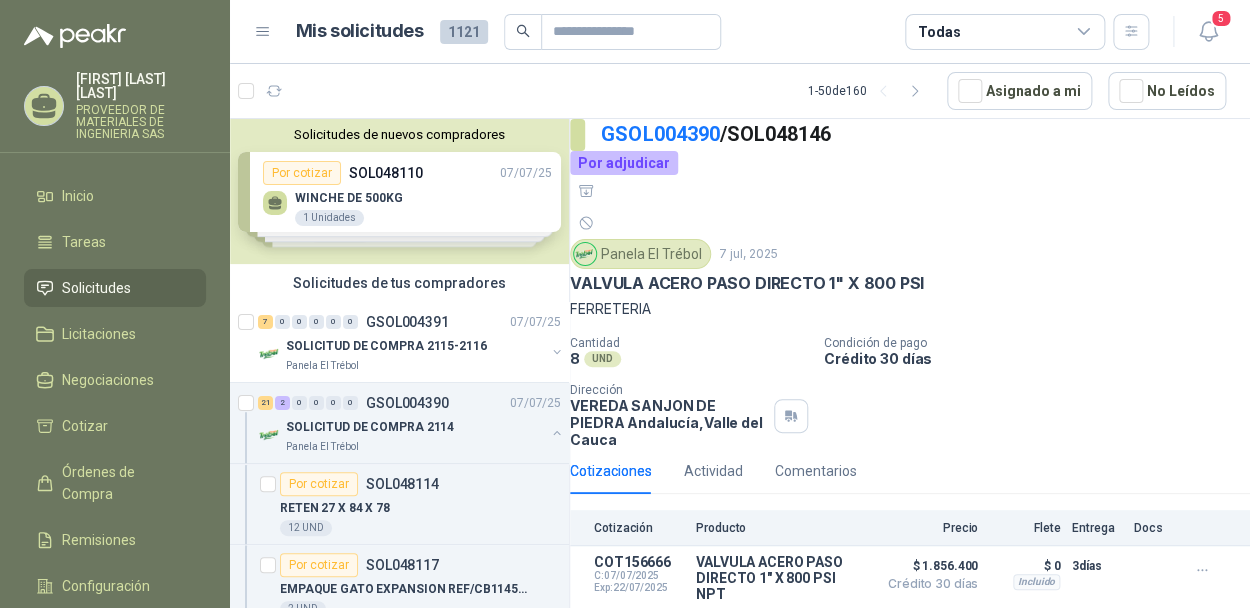 click on "PROVEEDOR DE MATERIALES DE INGENIERIA SAS" at bounding box center (141, 122) 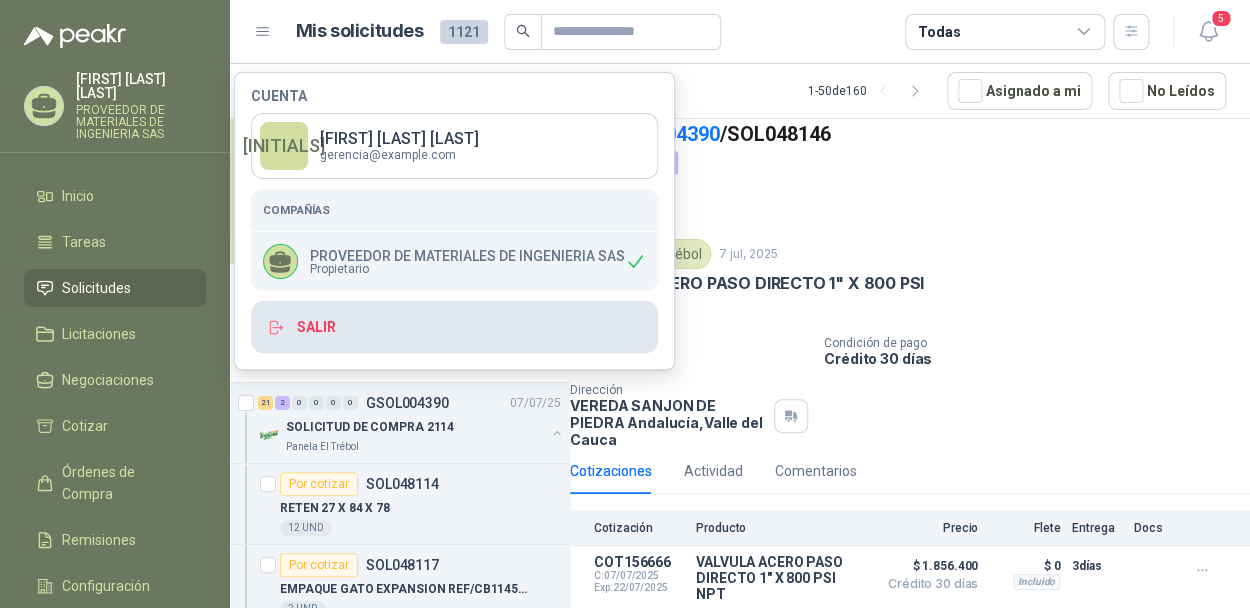click on "Salir" at bounding box center [454, 327] 